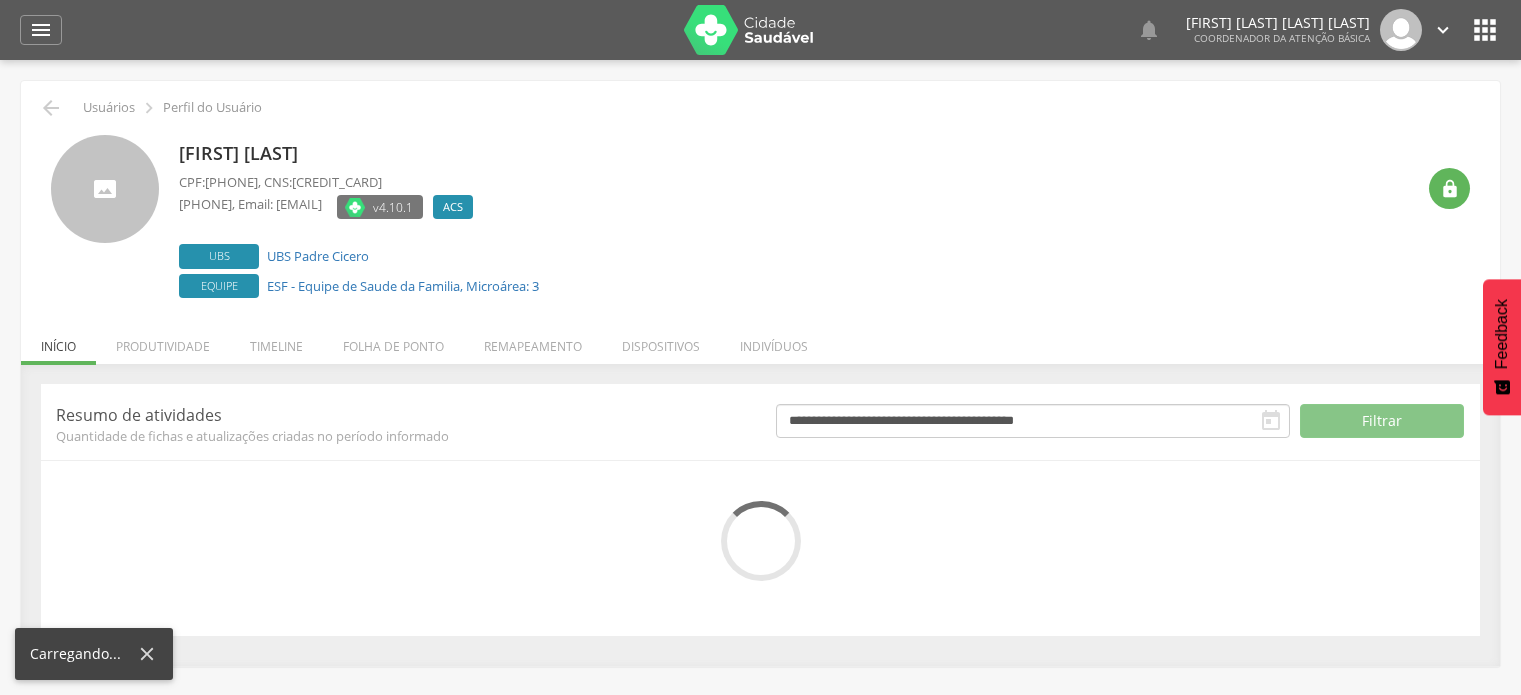 scroll, scrollTop: 0, scrollLeft: 0, axis: both 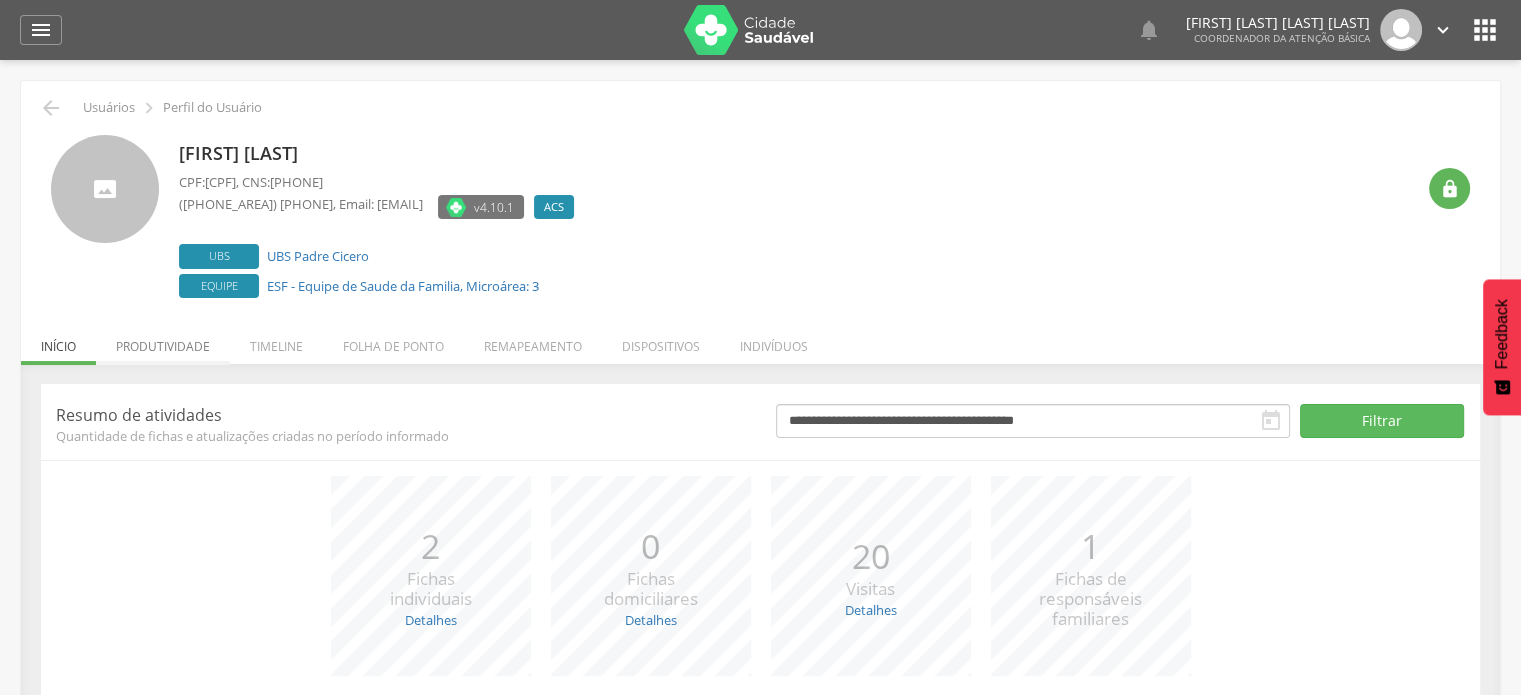 click on "Produtividade" at bounding box center (163, 341) 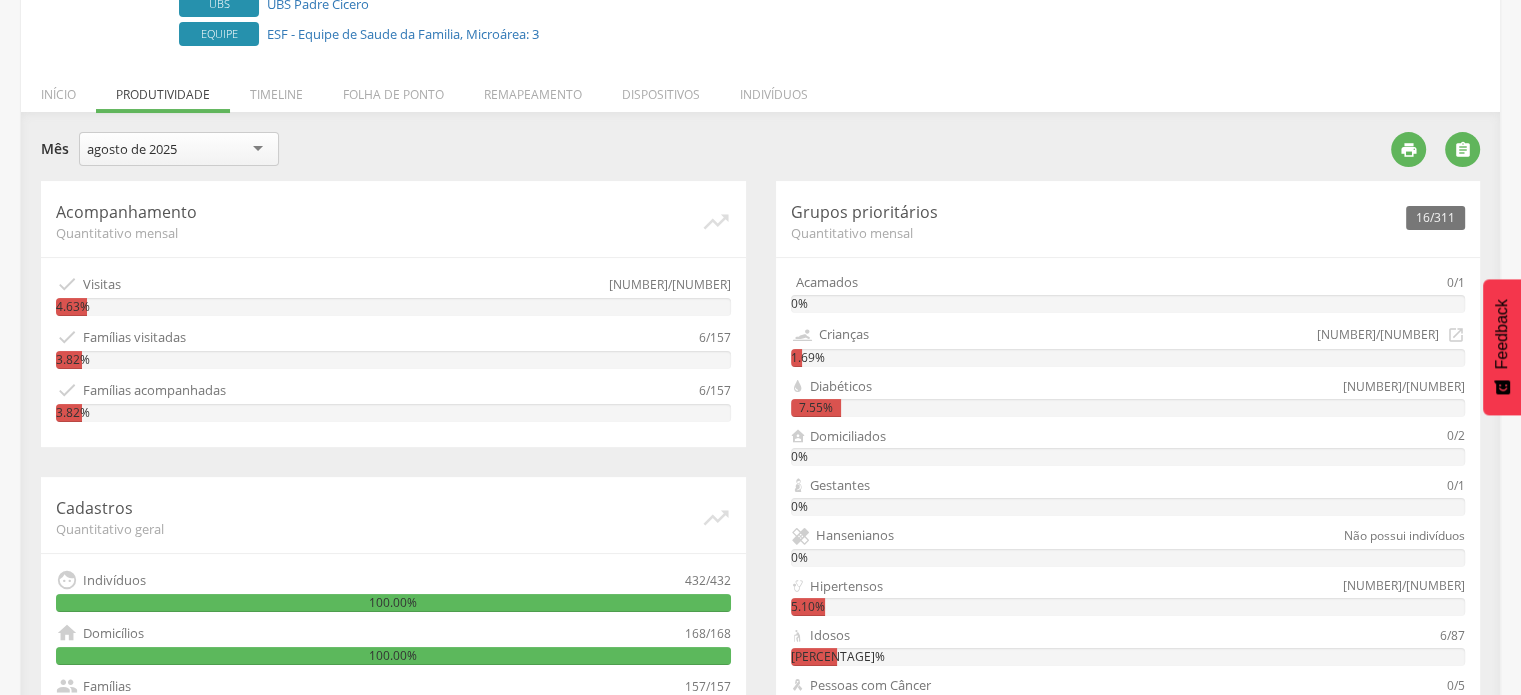 scroll, scrollTop: 300, scrollLeft: 0, axis: vertical 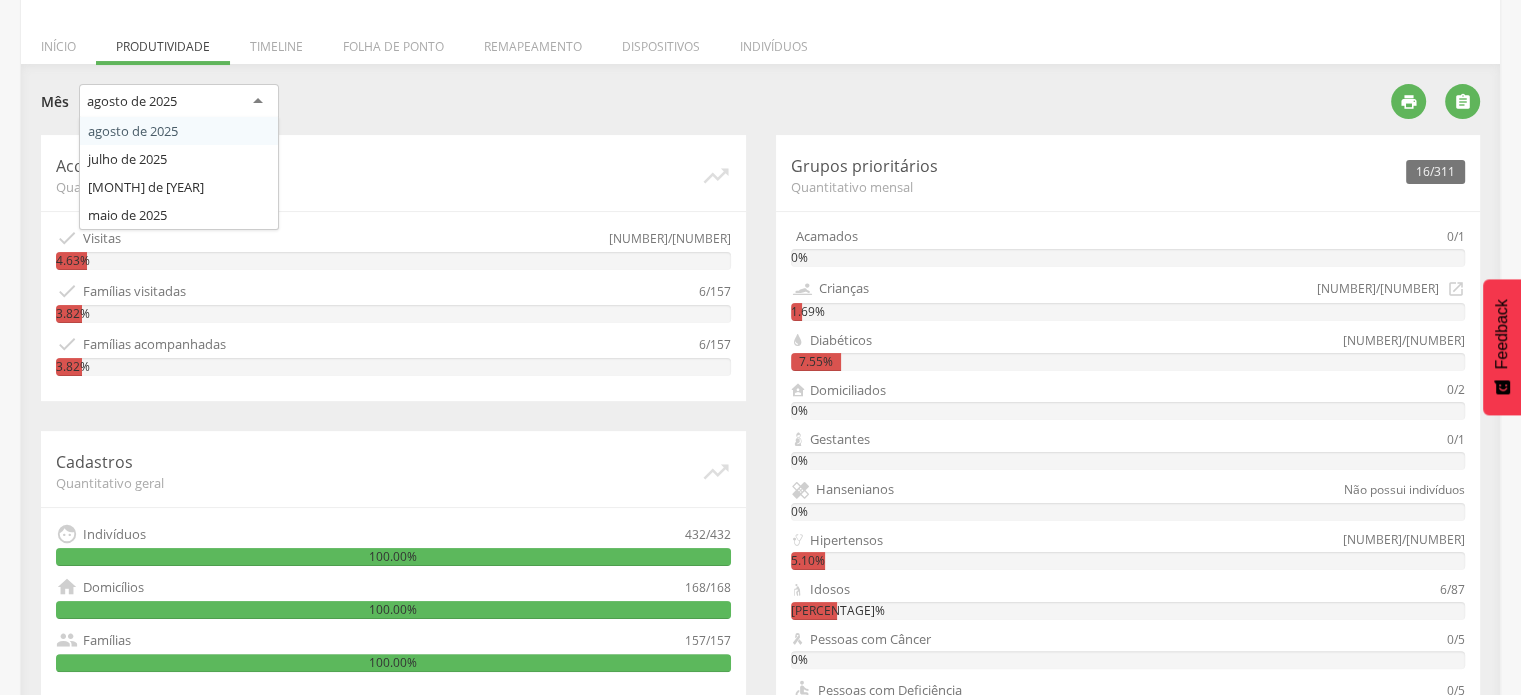 click on "agosto de 2025" at bounding box center [179, 102] 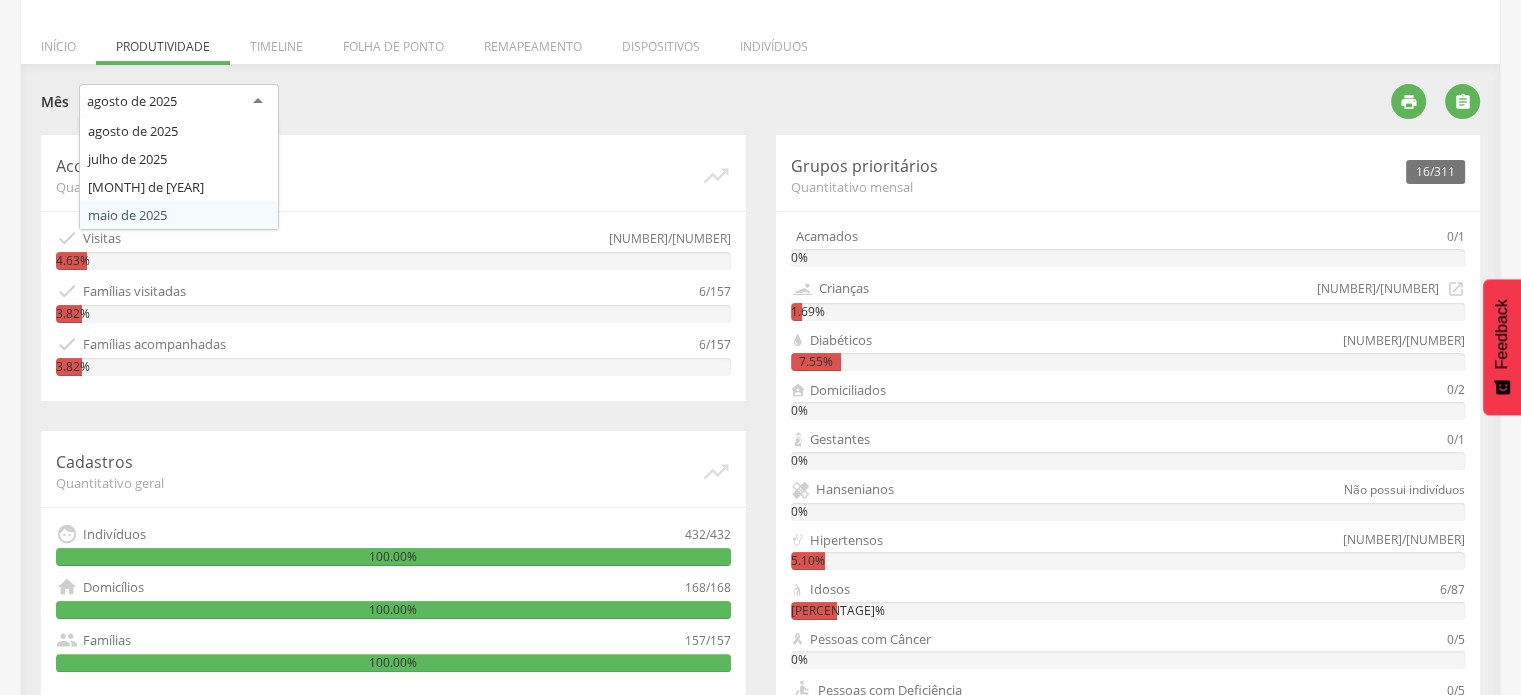 click on "Acompanhamento
Quantitativo mensal


Visitas
[NUMBER]/[NUMBER]
[PERCENTAGE]%

Famílias visitadas
[NUMBER]/[NUMBER]
[PERCENTAGE]%

Famílias acompanhadas
[NUMBER]/[NUMBER]
[PERCENTAGE]%" at bounding box center [393, 268] 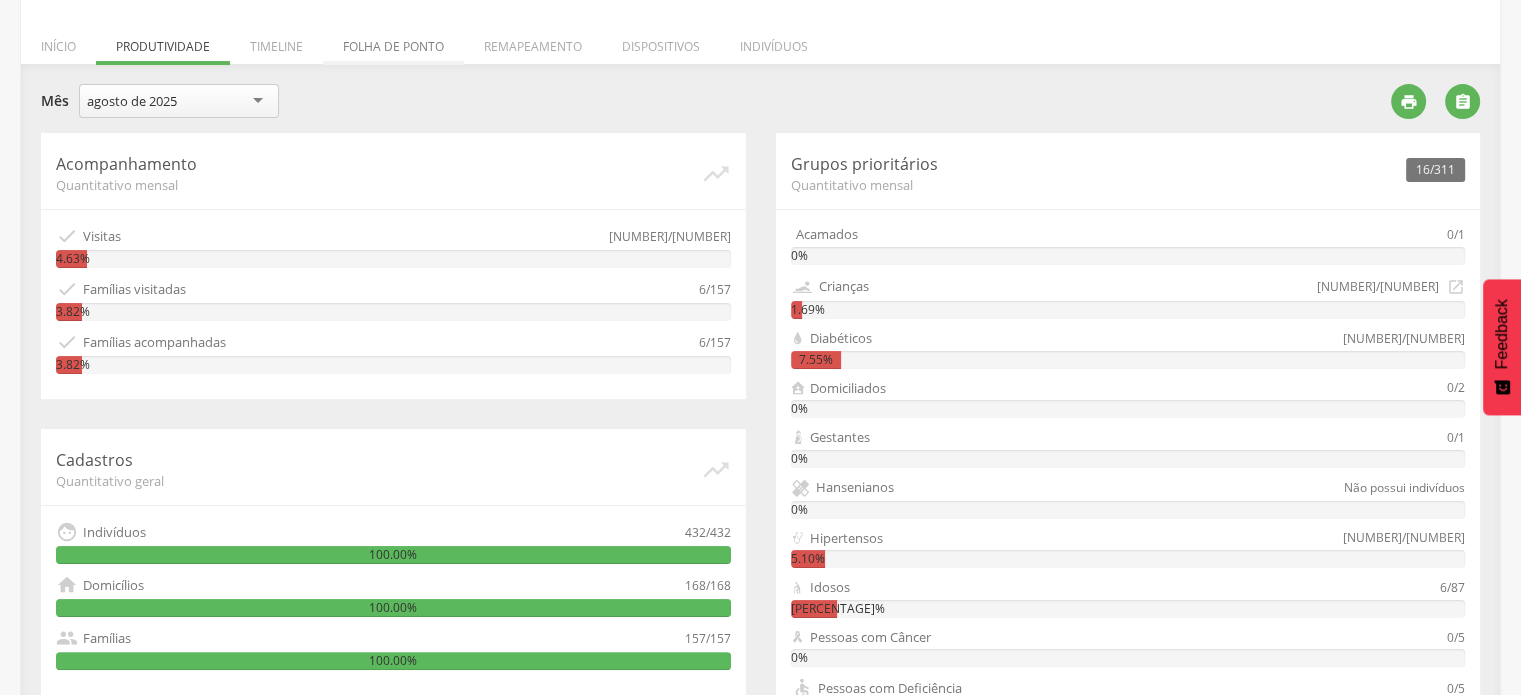 scroll, scrollTop: 100, scrollLeft: 0, axis: vertical 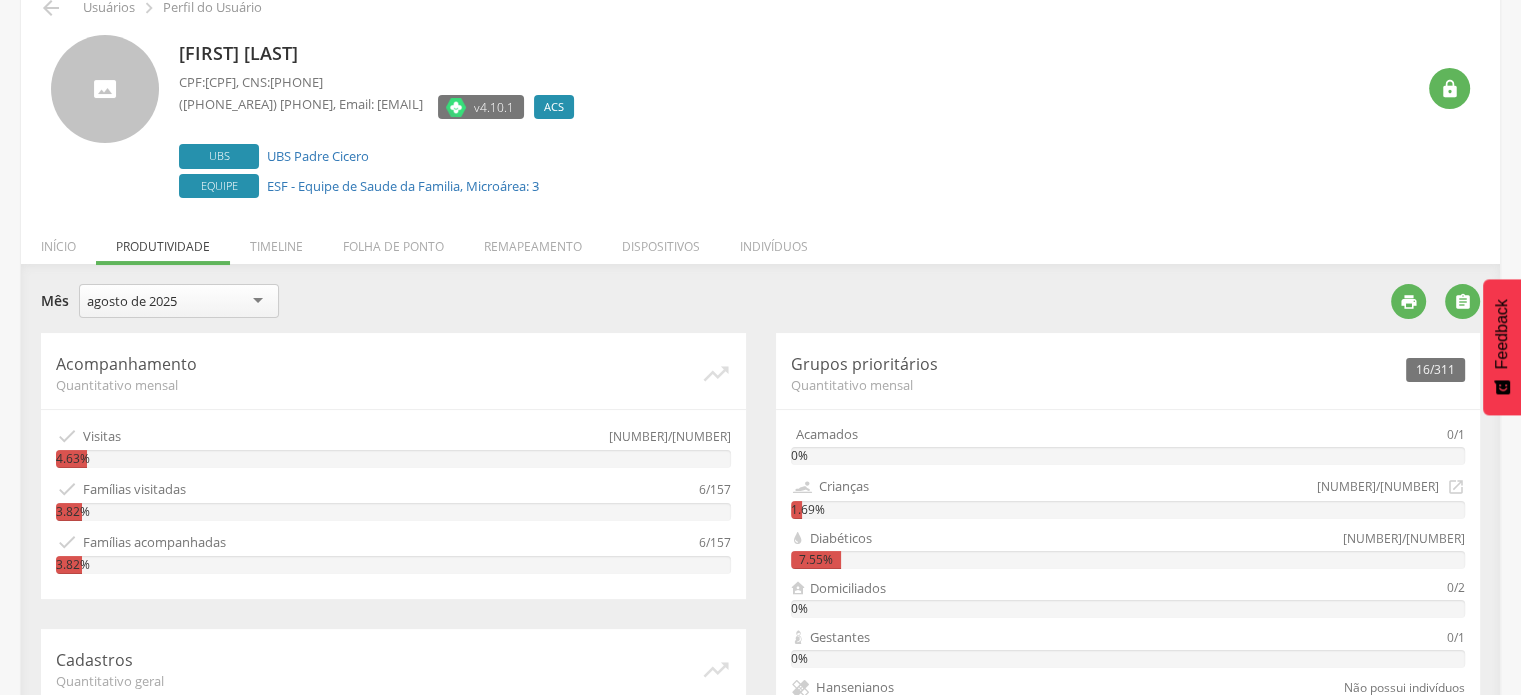 click on "Acompanhamento
Quantitativo mensal


Visitas
[NUMBER]/[NUMBER]
[PERCENTAGE]%

Famílias visitadas
[NUMBER]/[NUMBER]
[PERCENTAGE]%

Famílias acompanhadas
[NUMBER]/[NUMBER]
[PERCENTAGE]%" at bounding box center (393, 466) 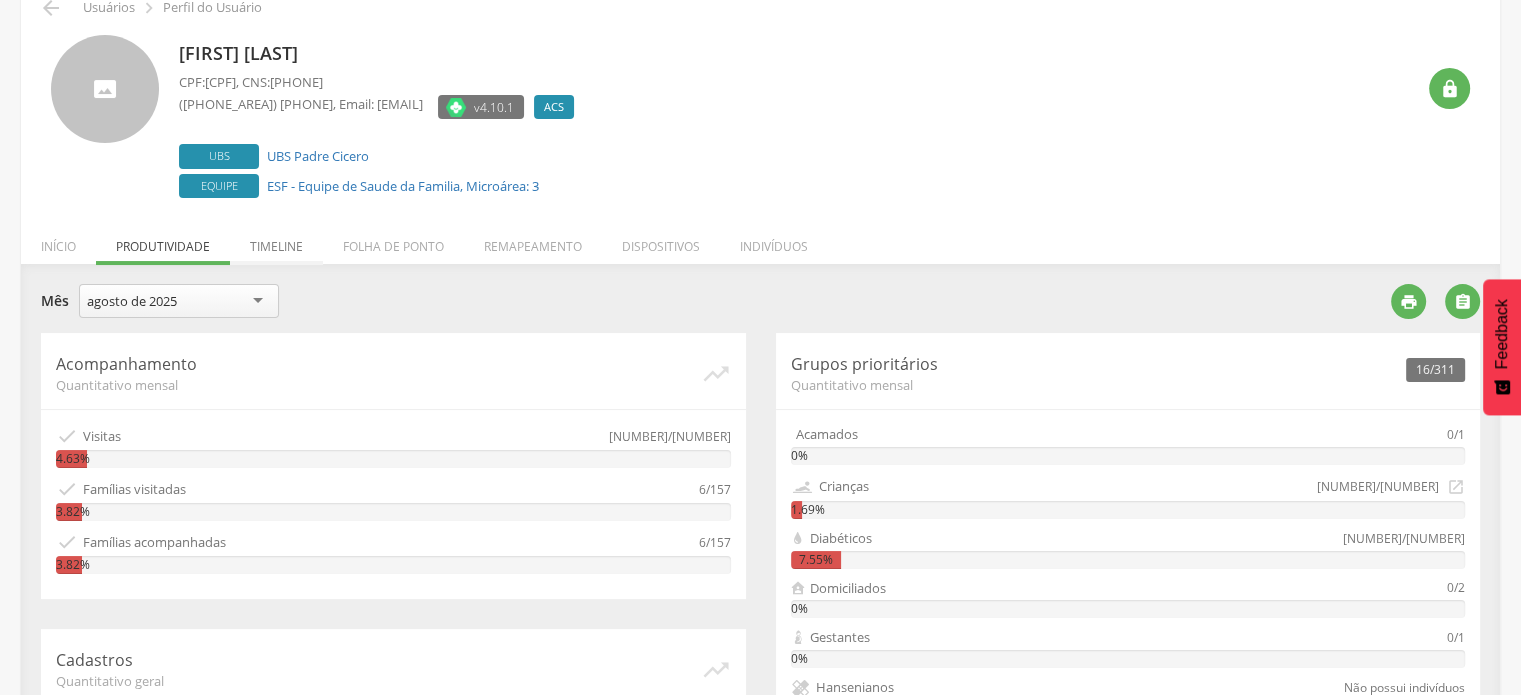 click on "Timeline" at bounding box center [276, 241] 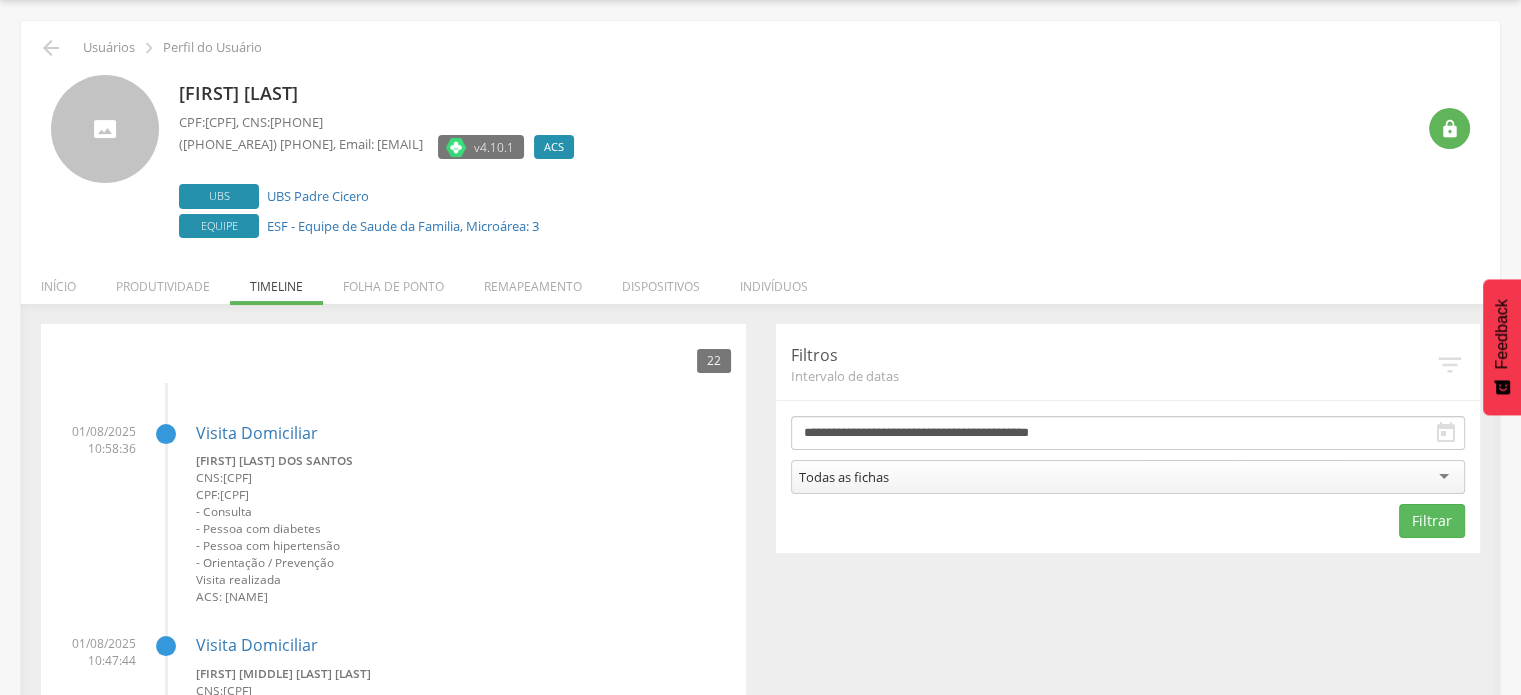 scroll, scrollTop: 100, scrollLeft: 0, axis: vertical 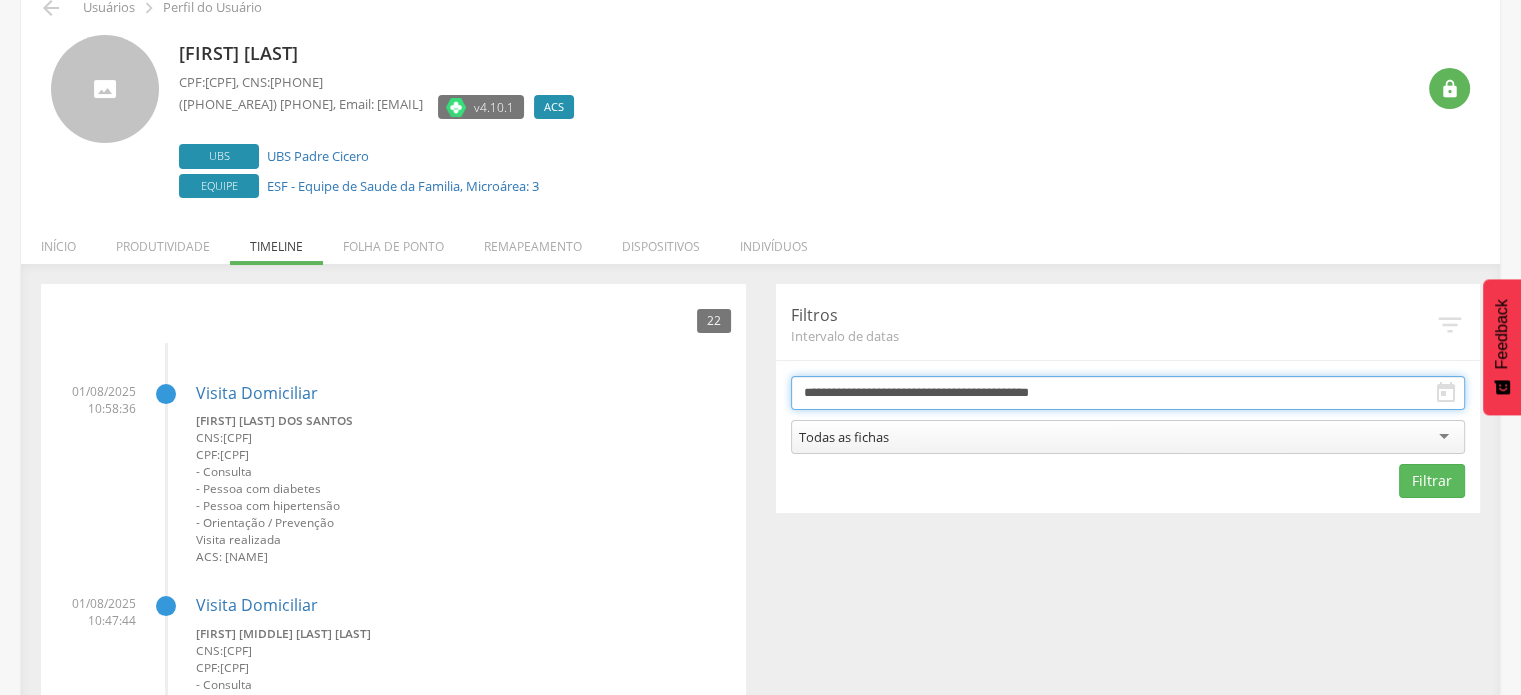 click on "**********" at bounding box center (1128, 393) 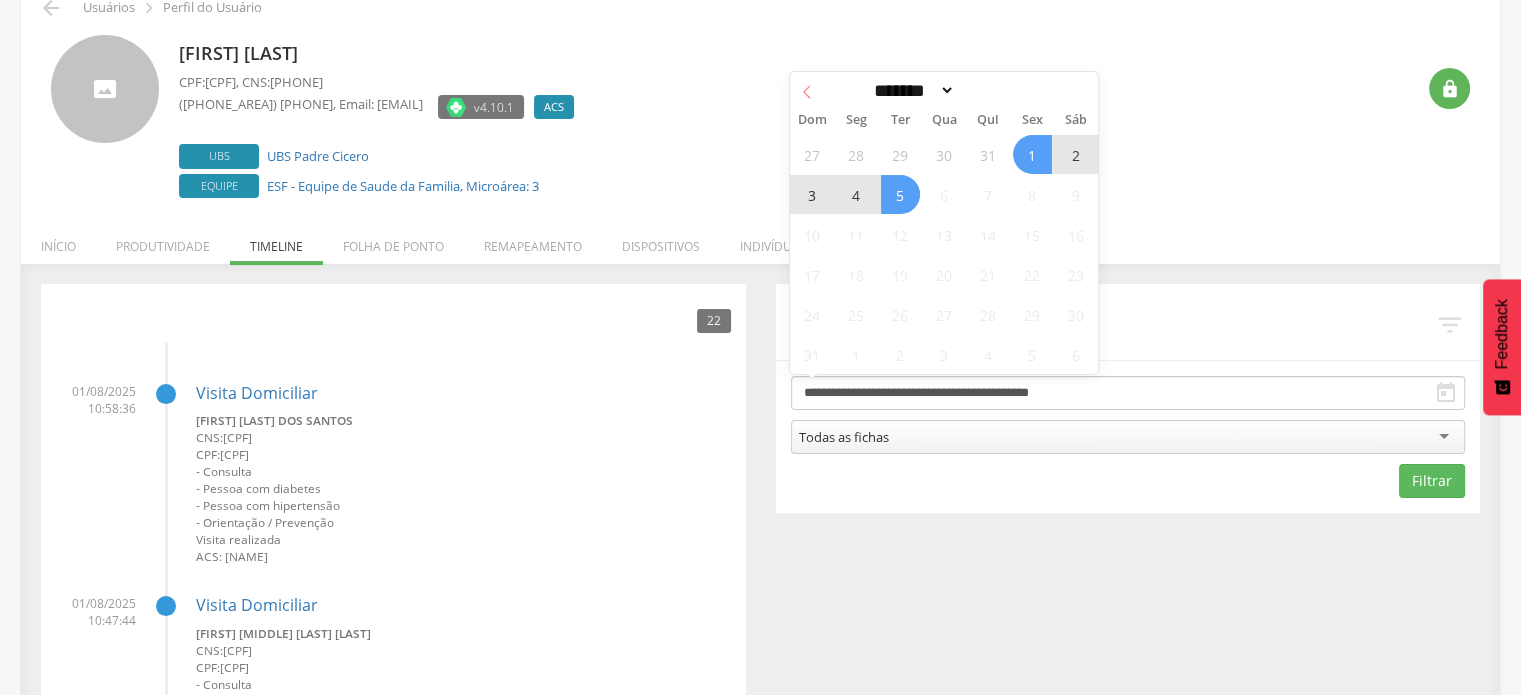 click at bounding box center [807, 89] 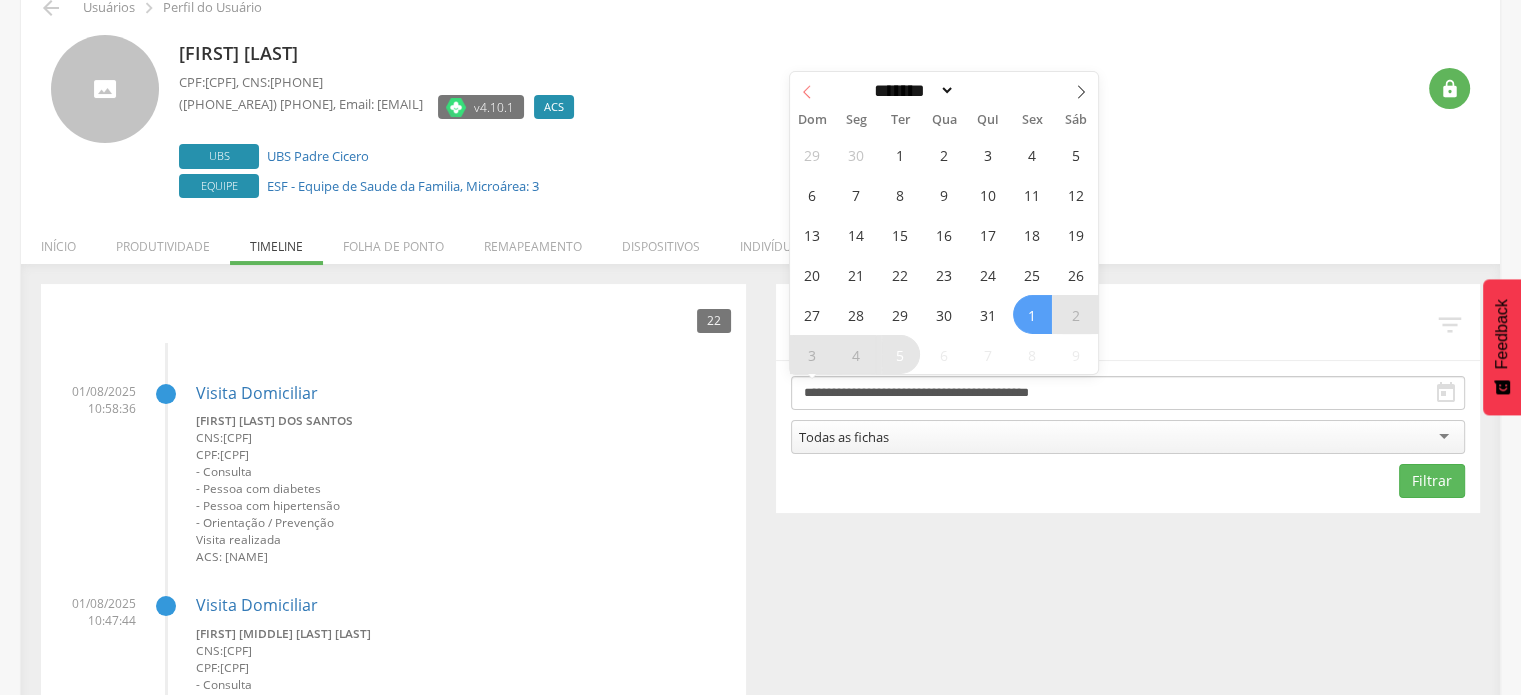 click 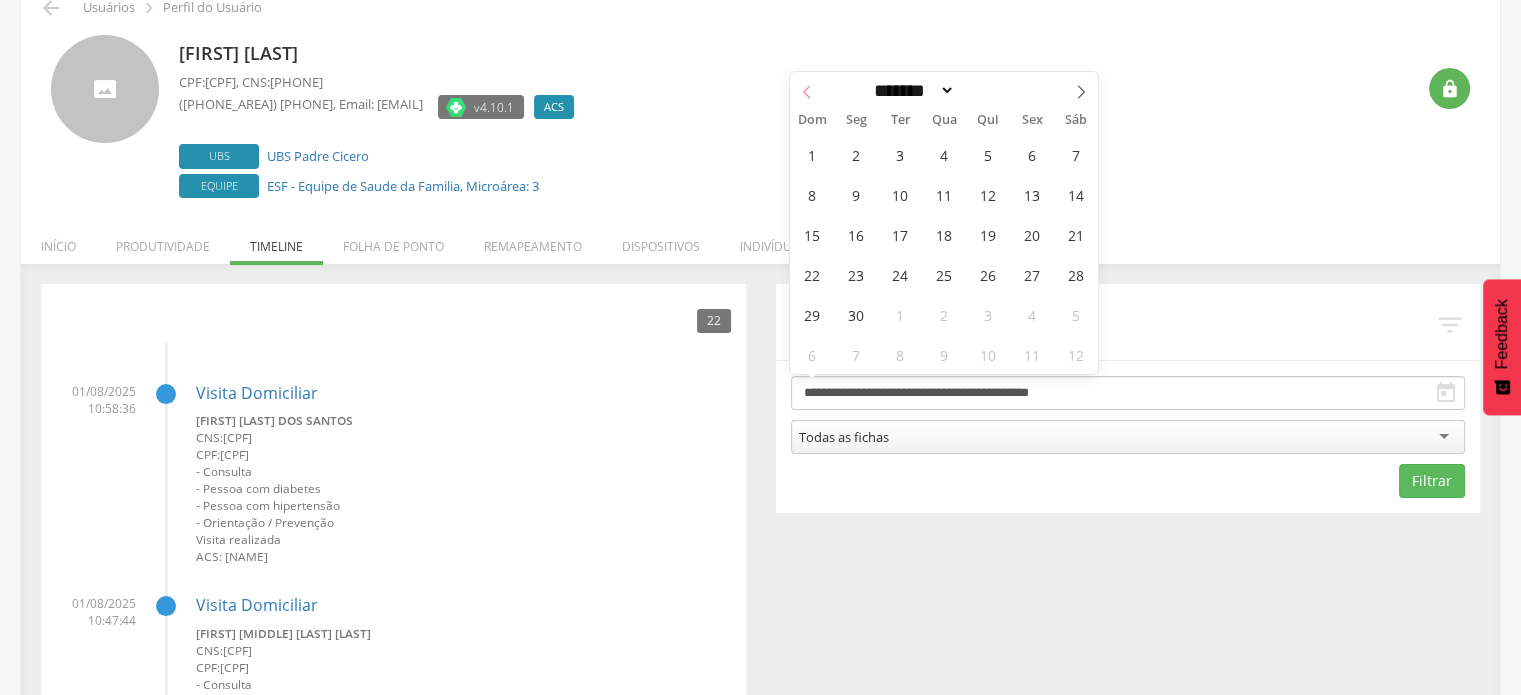 click 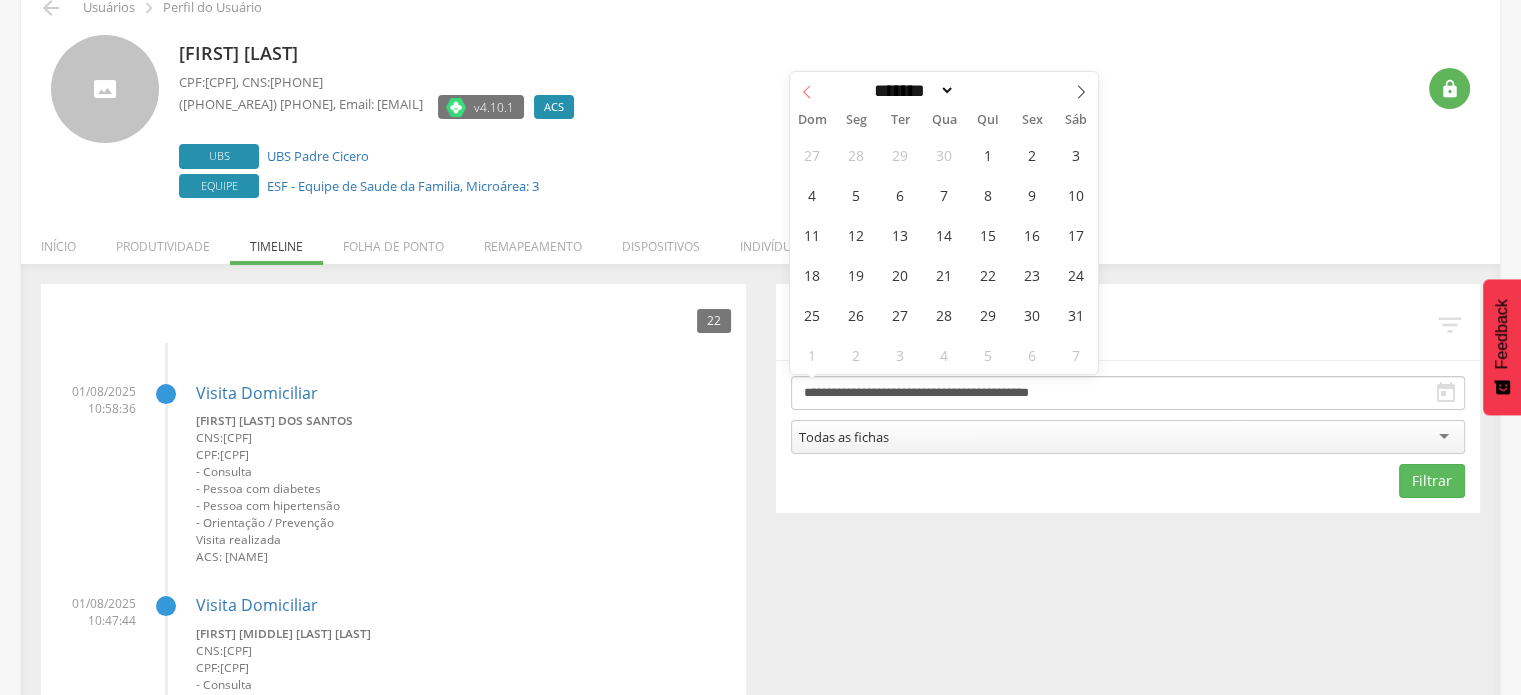 click 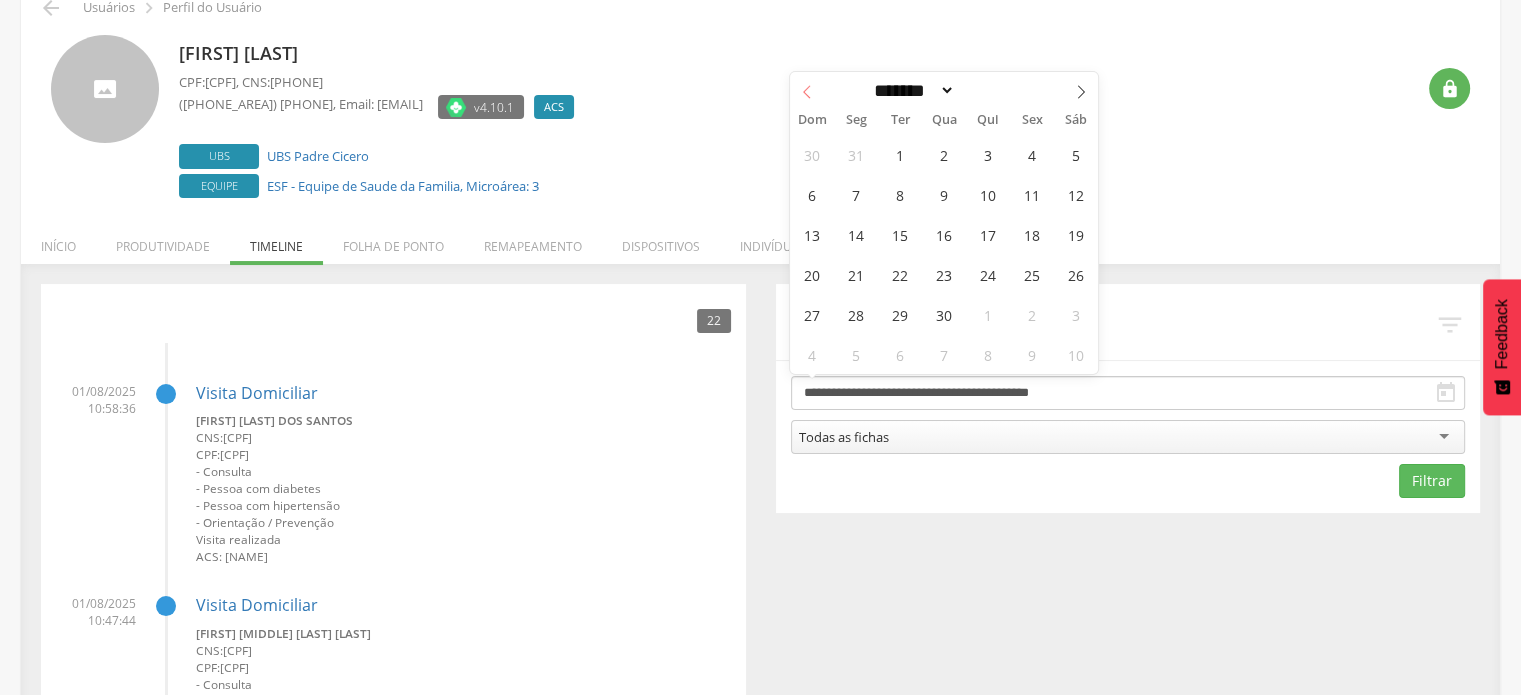 click 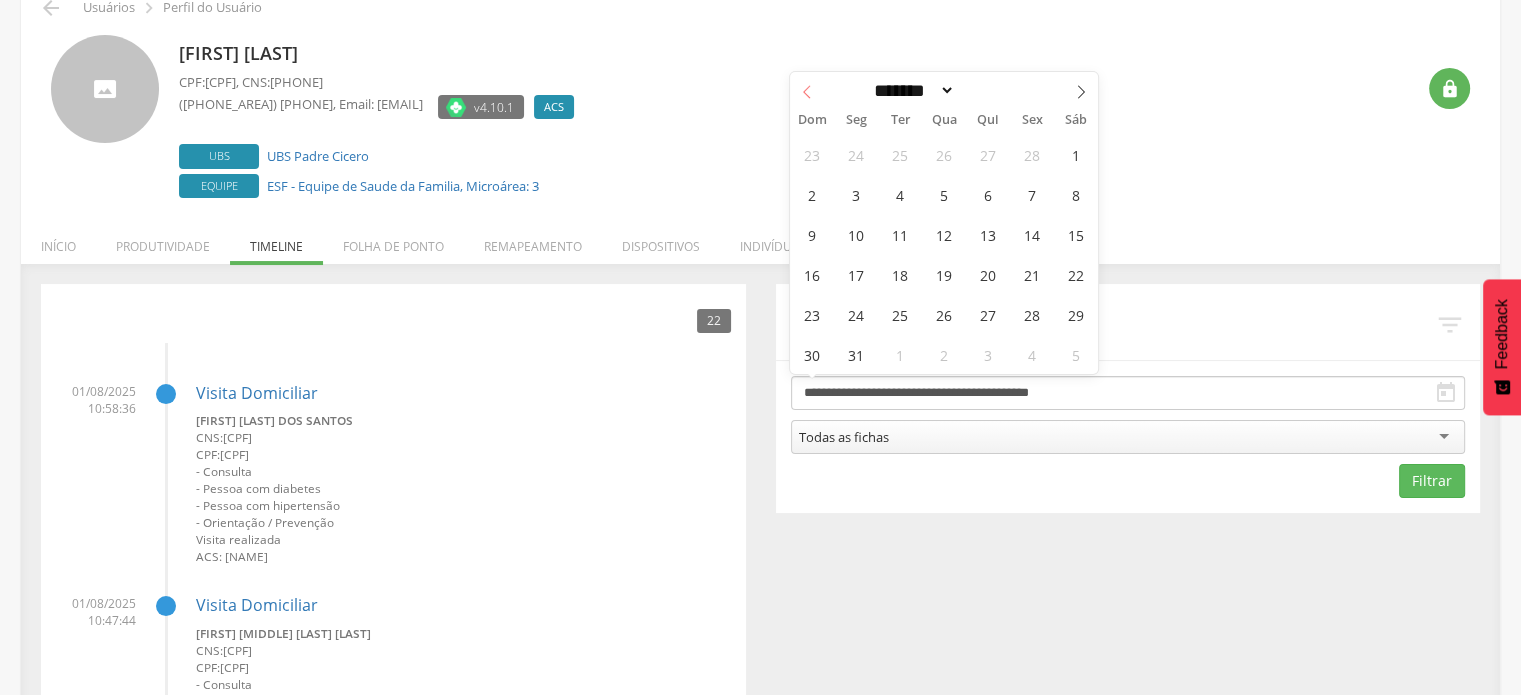 click 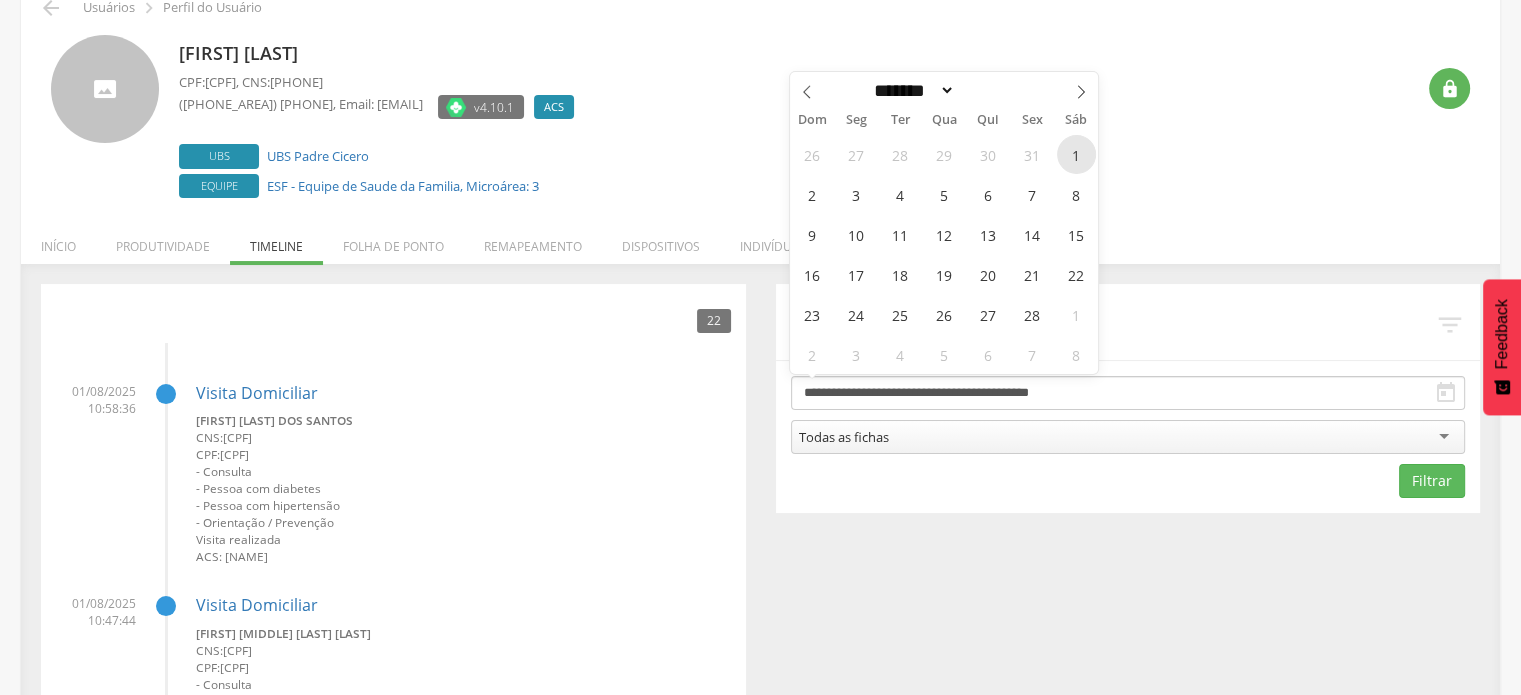 click on "1" at bounding box center [1076, 154] 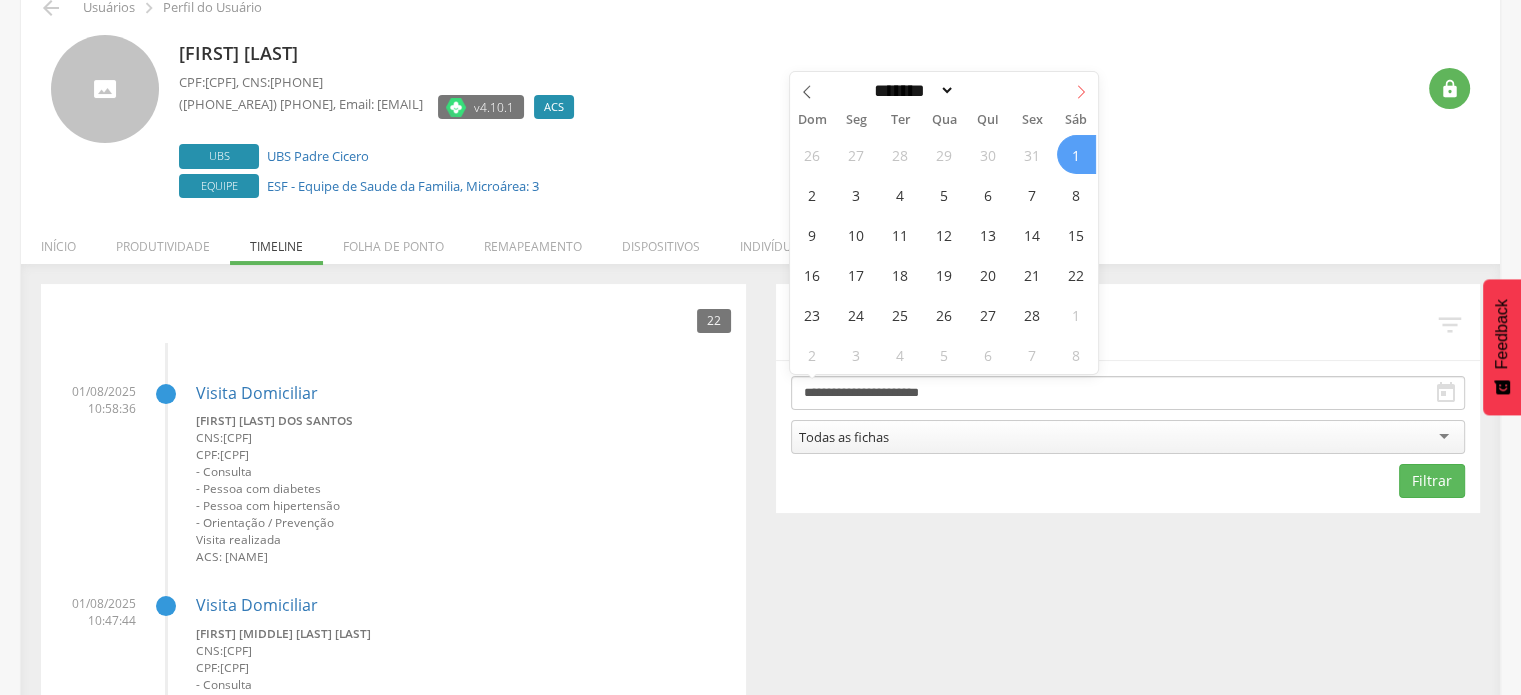 click 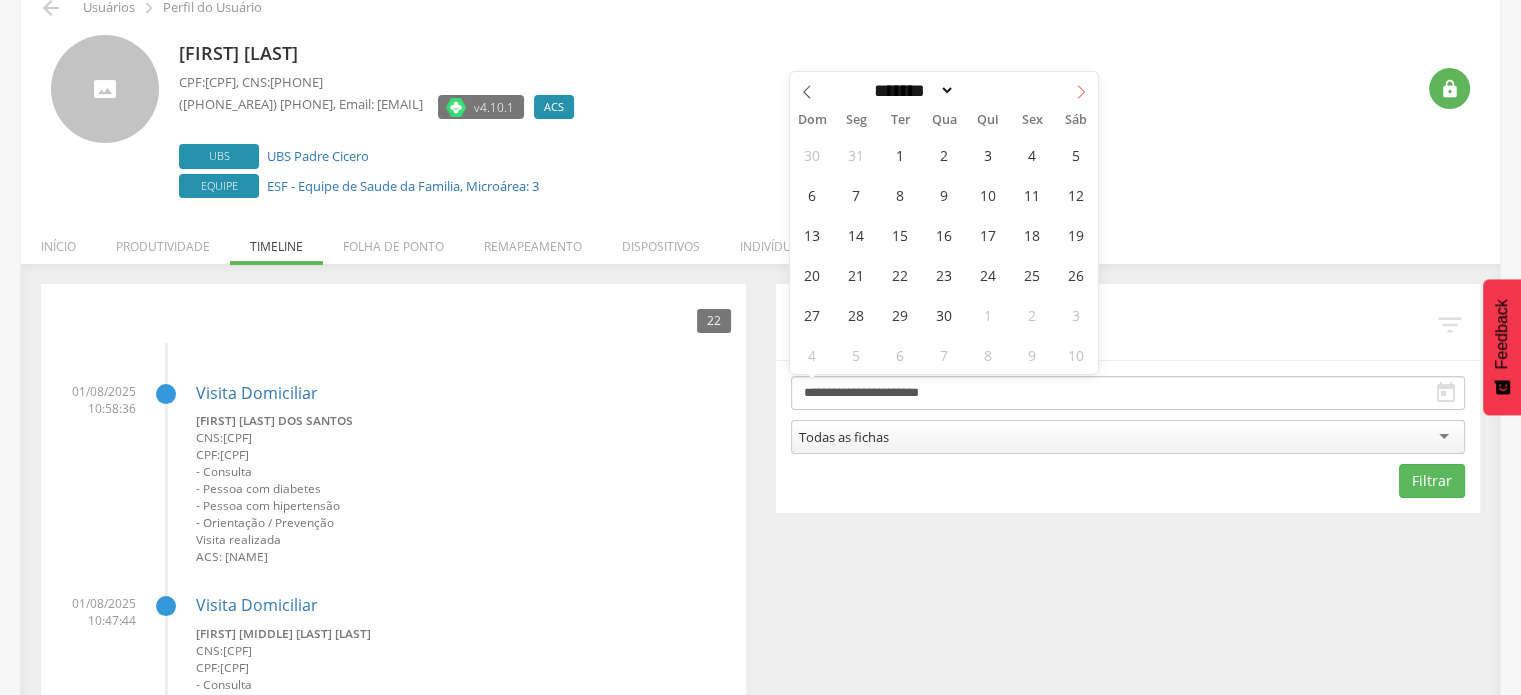 click 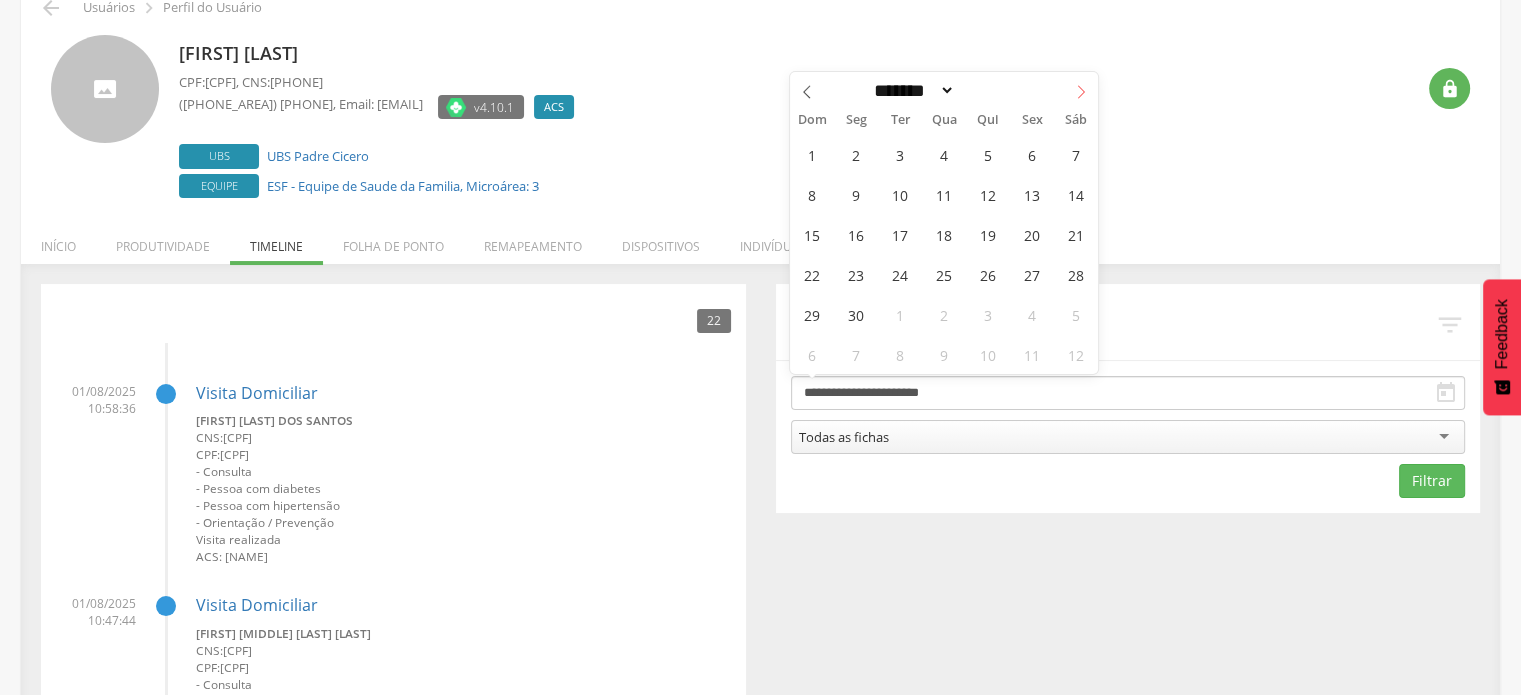click 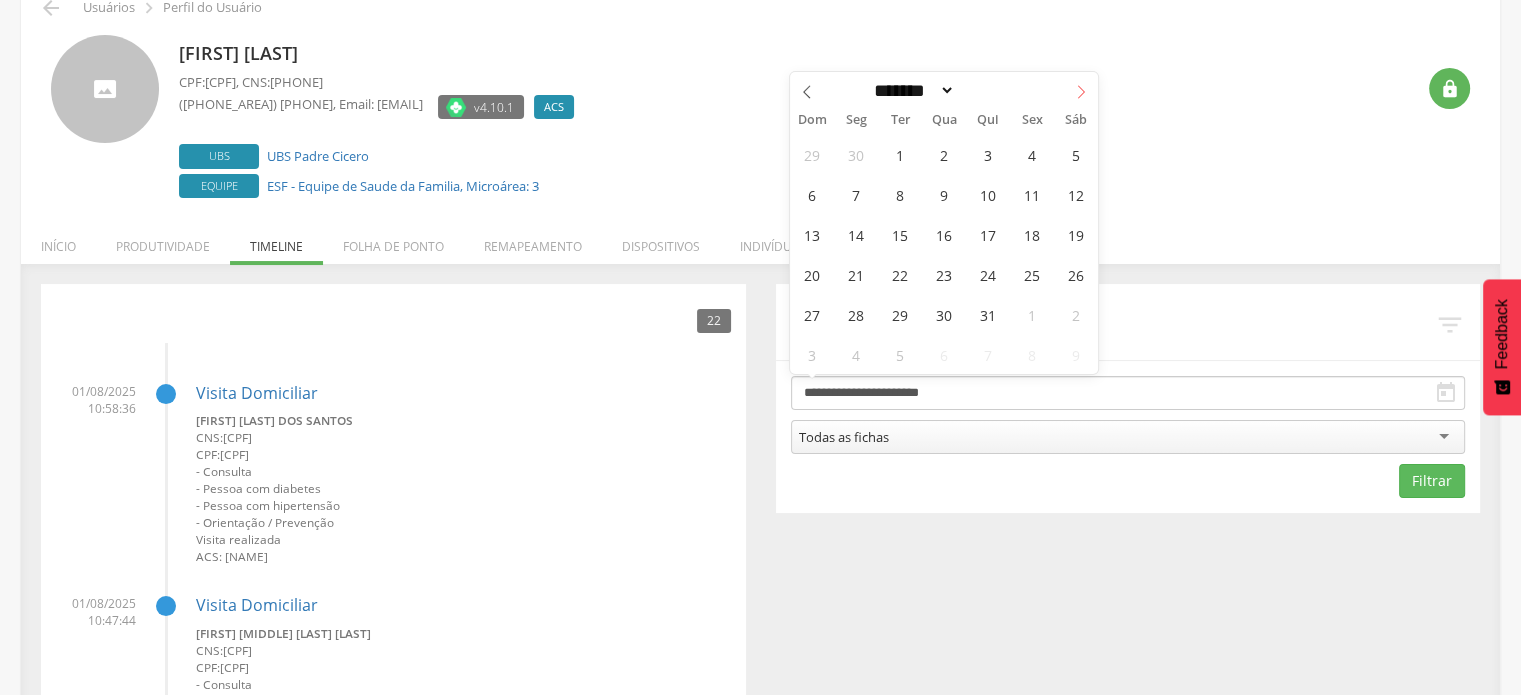 click 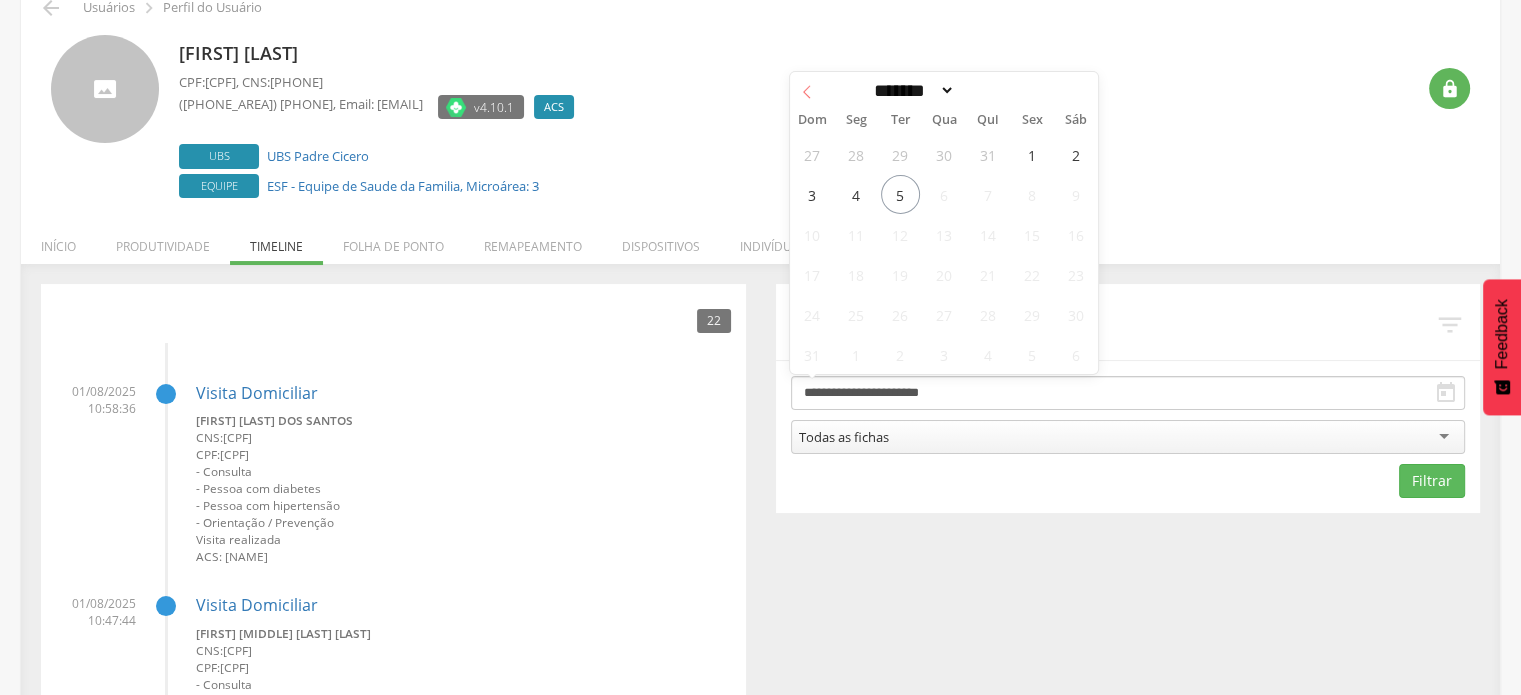 click 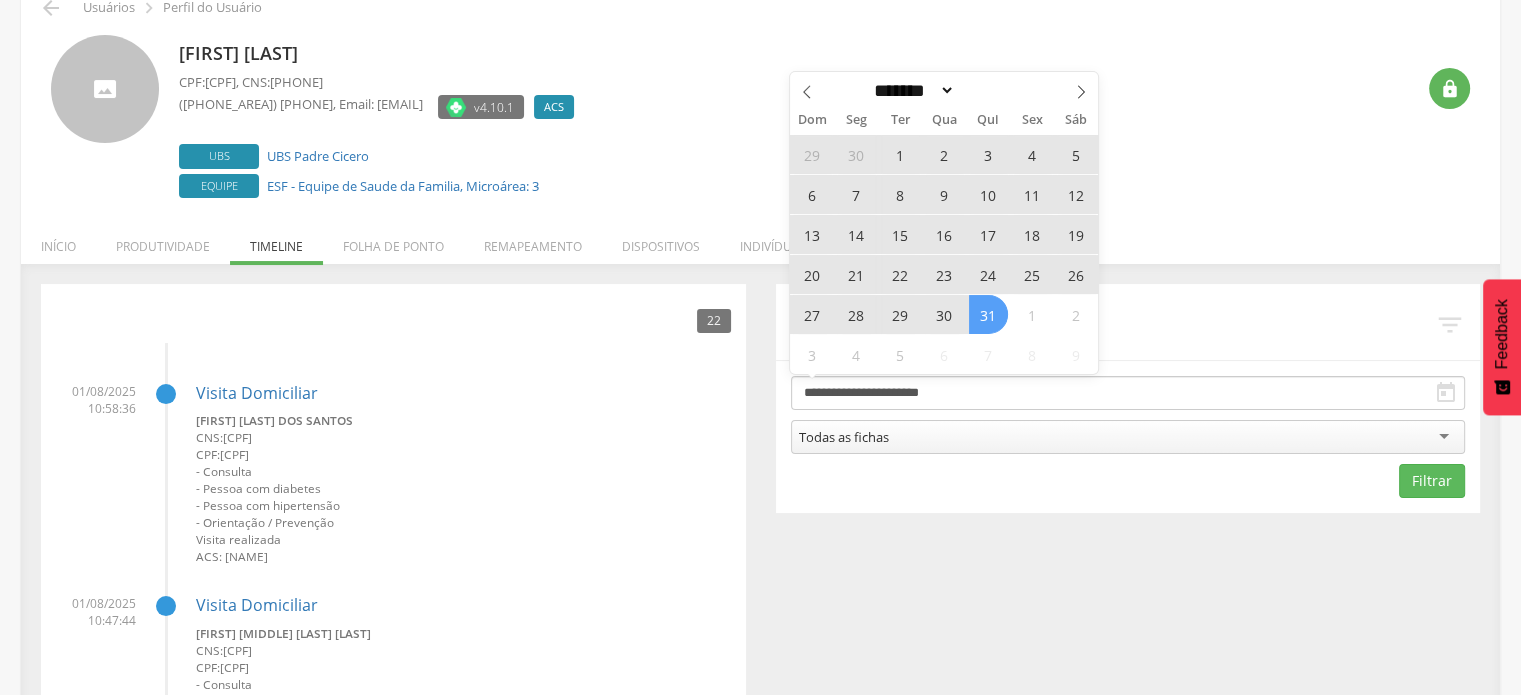 click on "31" at bounding box center [988, 314] 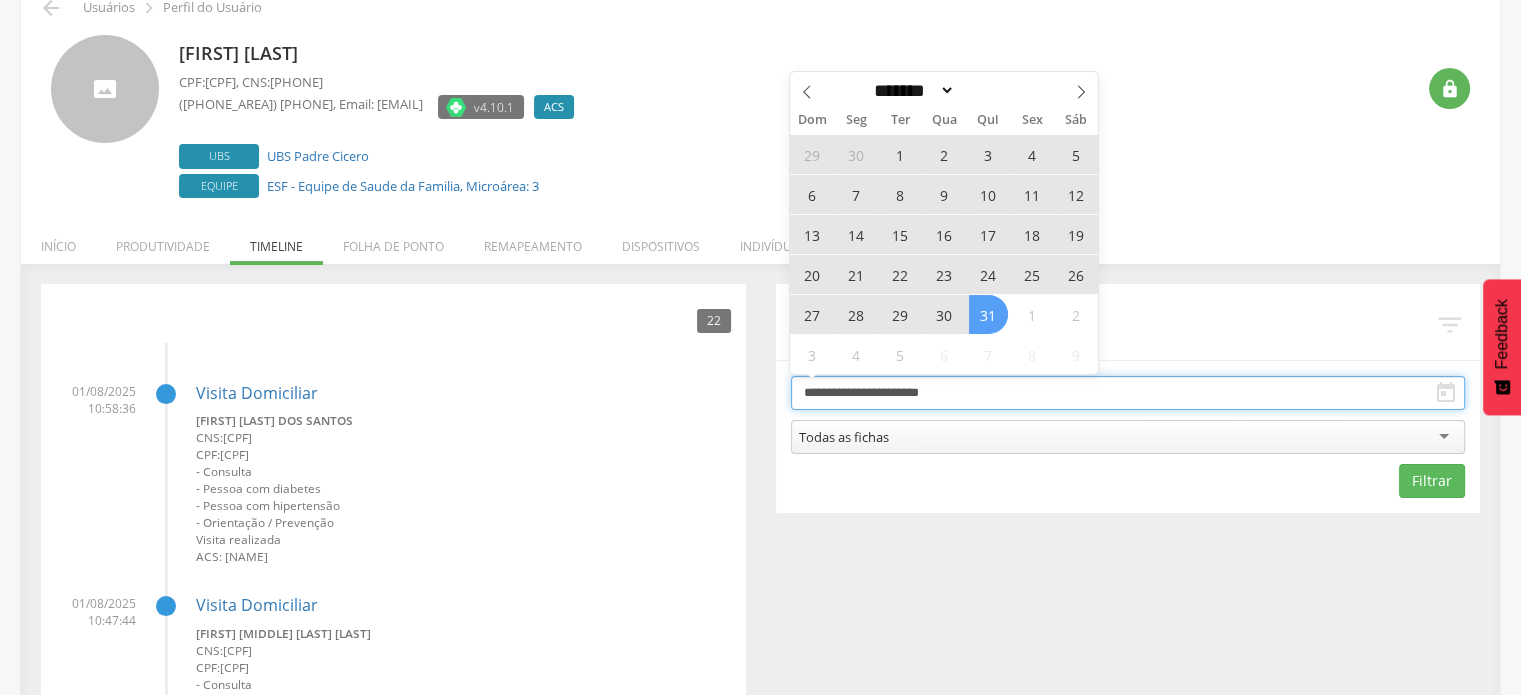 type on "**********" 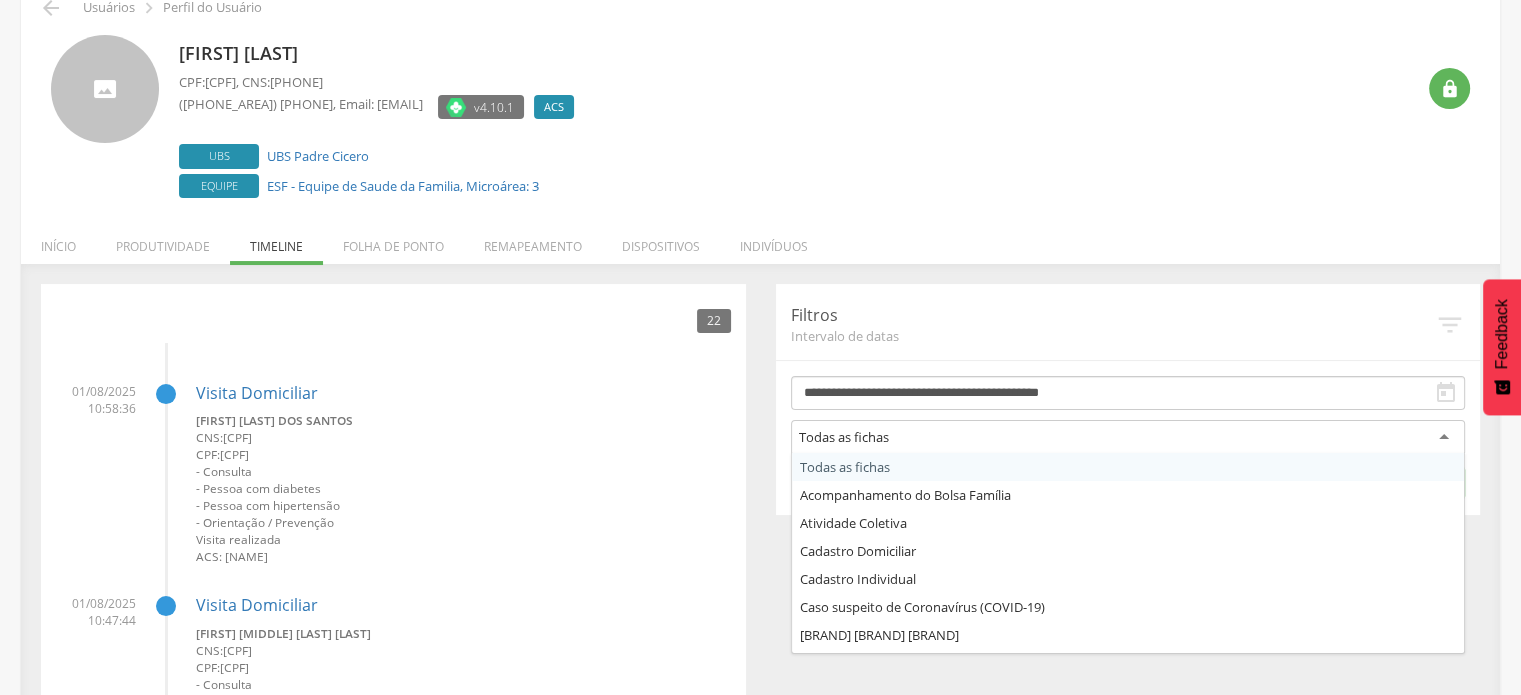 click on "Todas as fichas" at bounding box center (1128, 438) 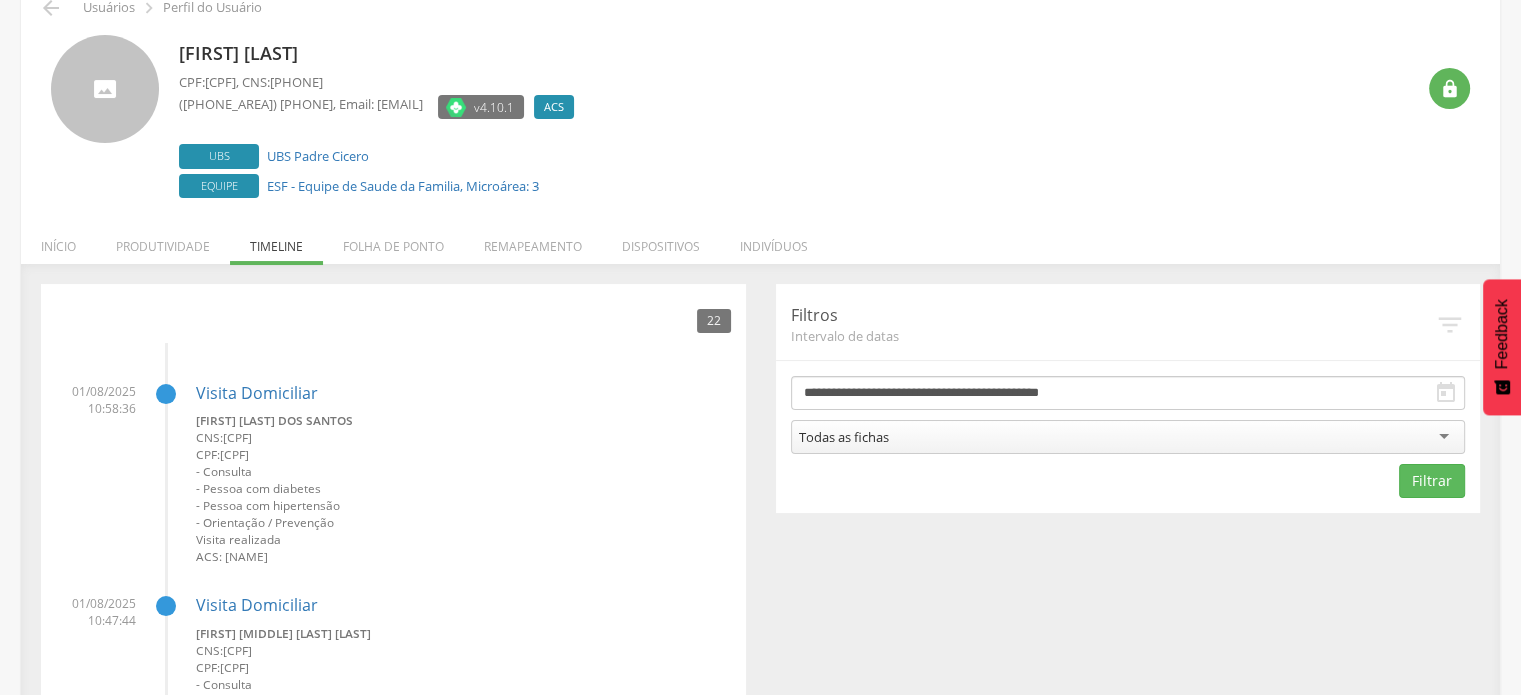 click on "[FIRST] [LAST] [LAST]
CPF:  [CPF] , CNS:  [CARD]
([PHONE_AREA]) [PHONE] , Email: [EMAIL]
v4.10.1
ACS
Desativado
Ubs UBS Padre Cicero Equipe ESF - Equipe de Saude da Familia, Microárea: 3" at bounding box center (796, 119) 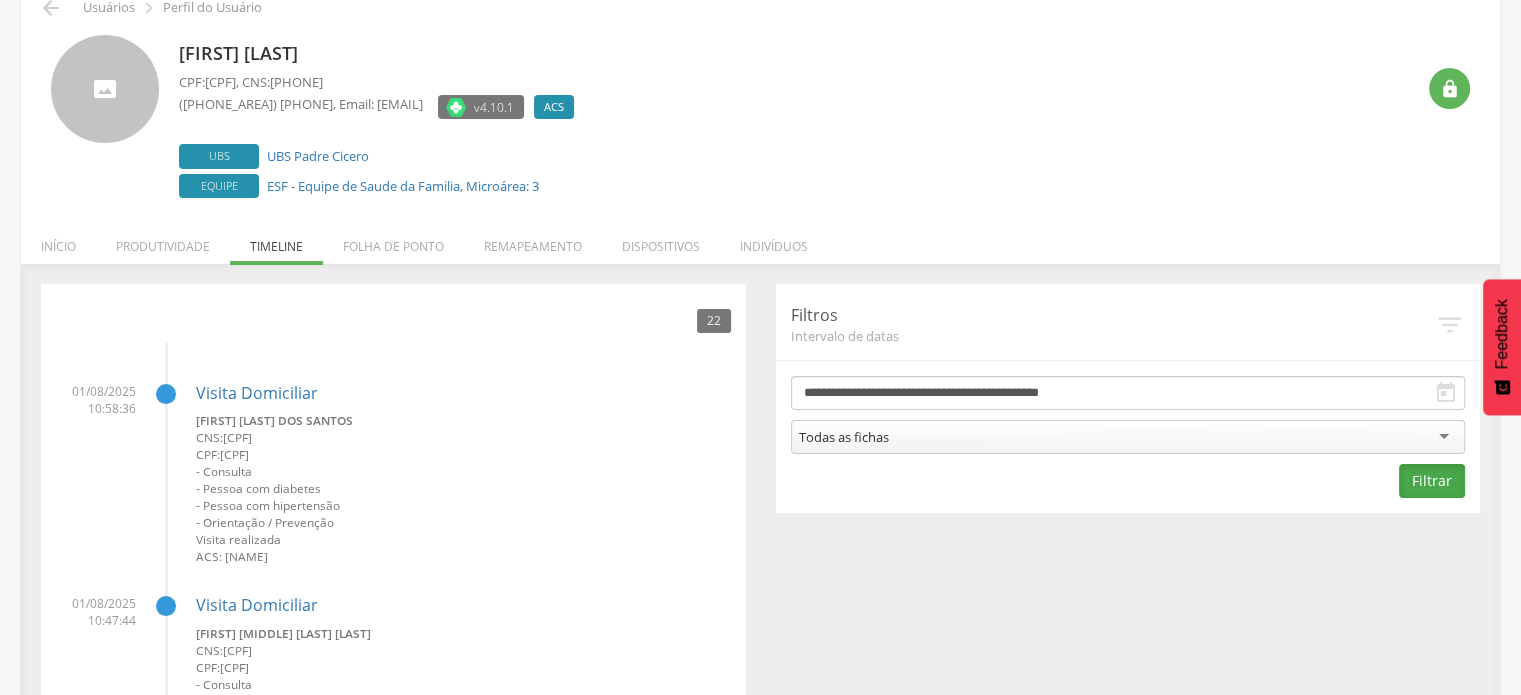 click on "Filtrar" at bounding box center (1432, 481) 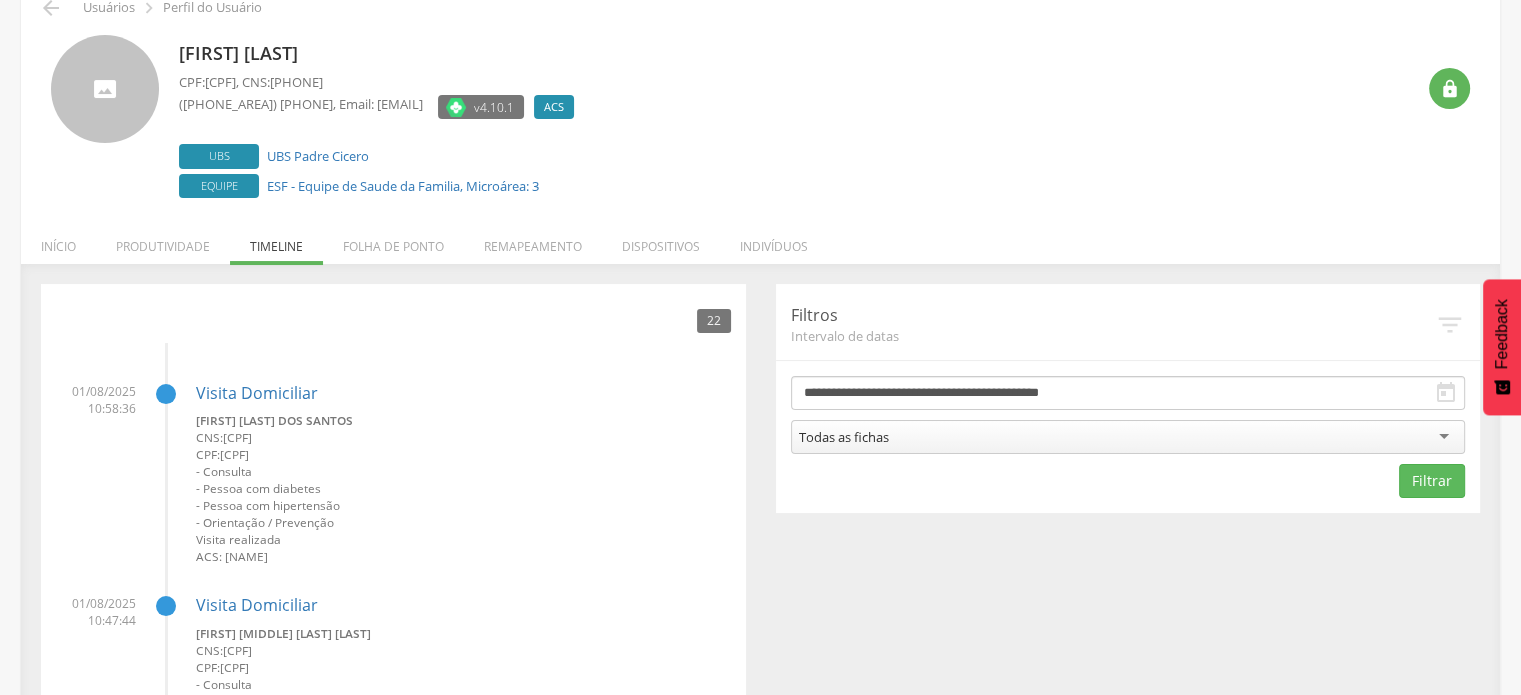 scroll, scrollTop: 60, scrollLeft: 0, axis: vertical 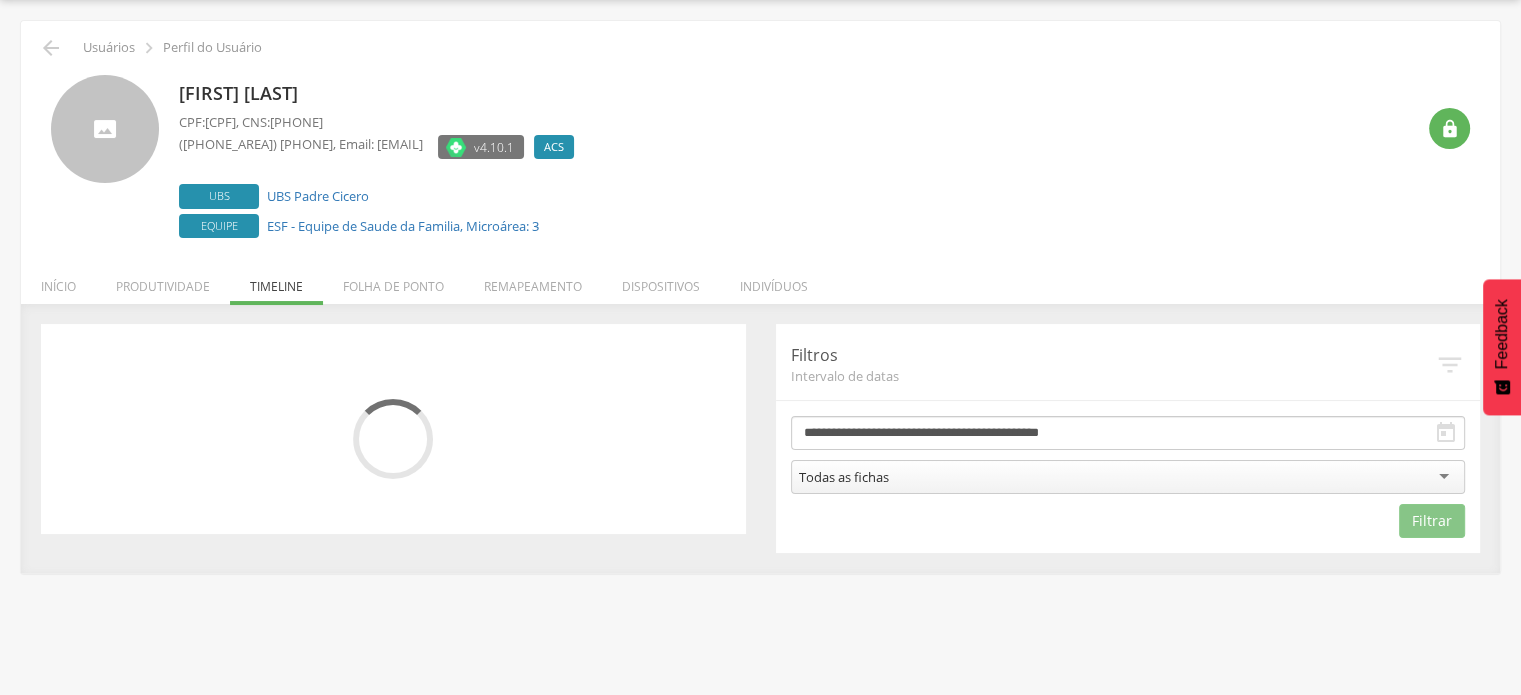 click on "" at bounding box center (393, 429) 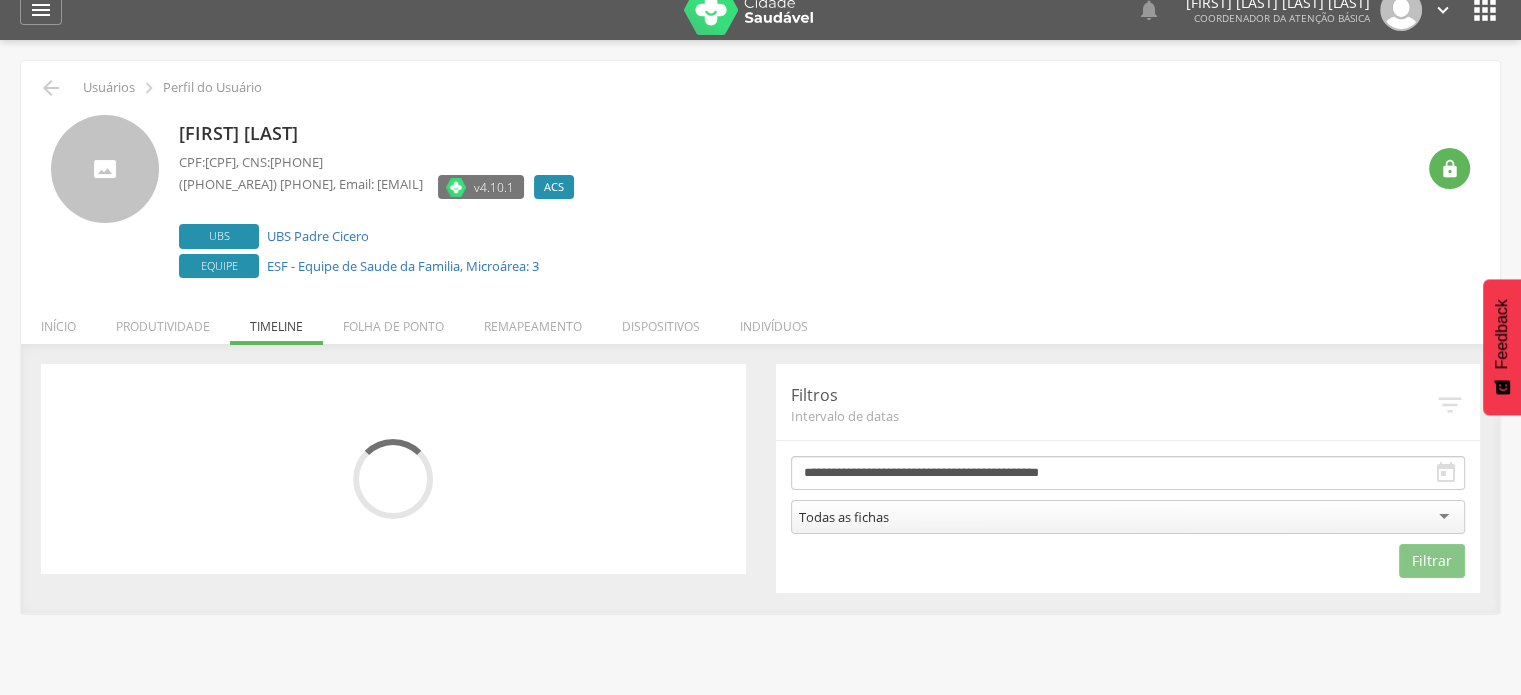 scroll, scrollTop: 0, scrollLeft: 0, axis: both 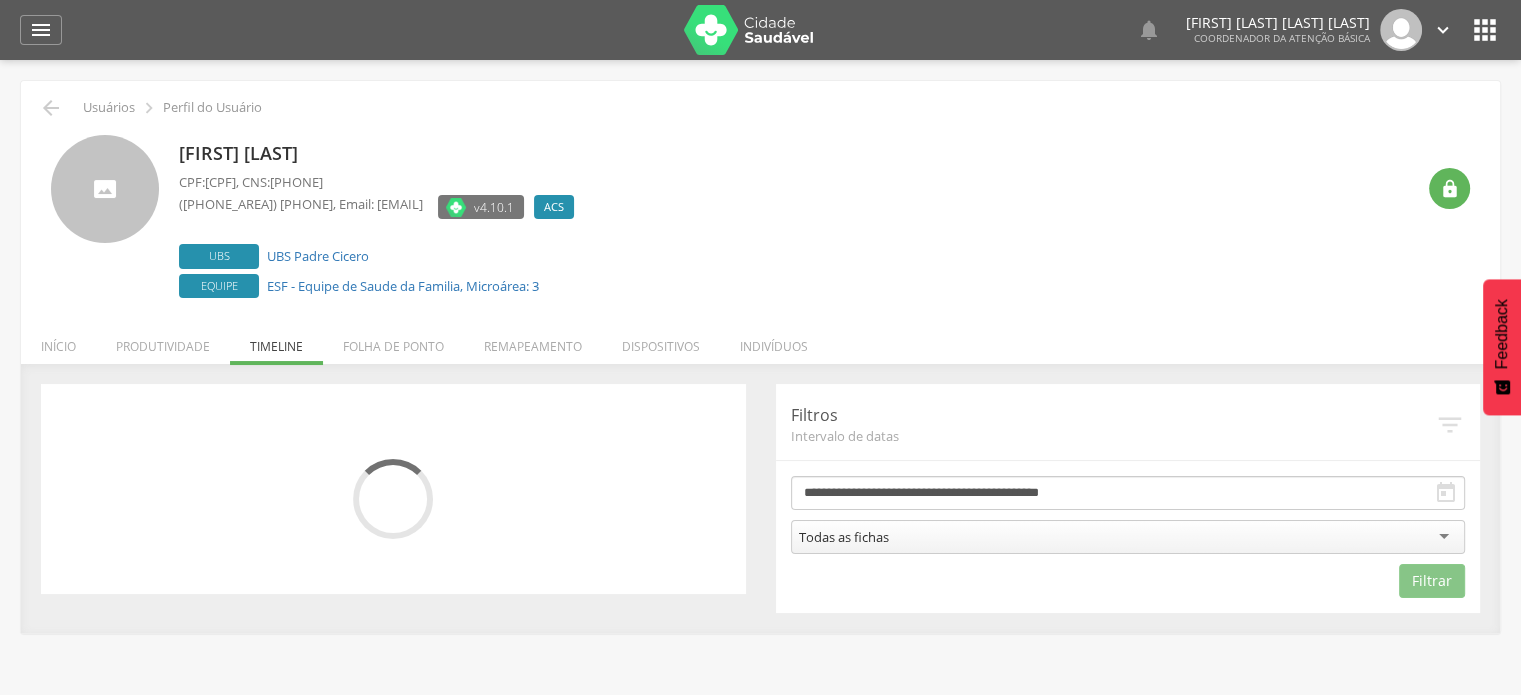 drag, startPoint x: 1084, startPoint y: 272, endPoint x: 1528, endPoint y: 242, distance: 445.01236 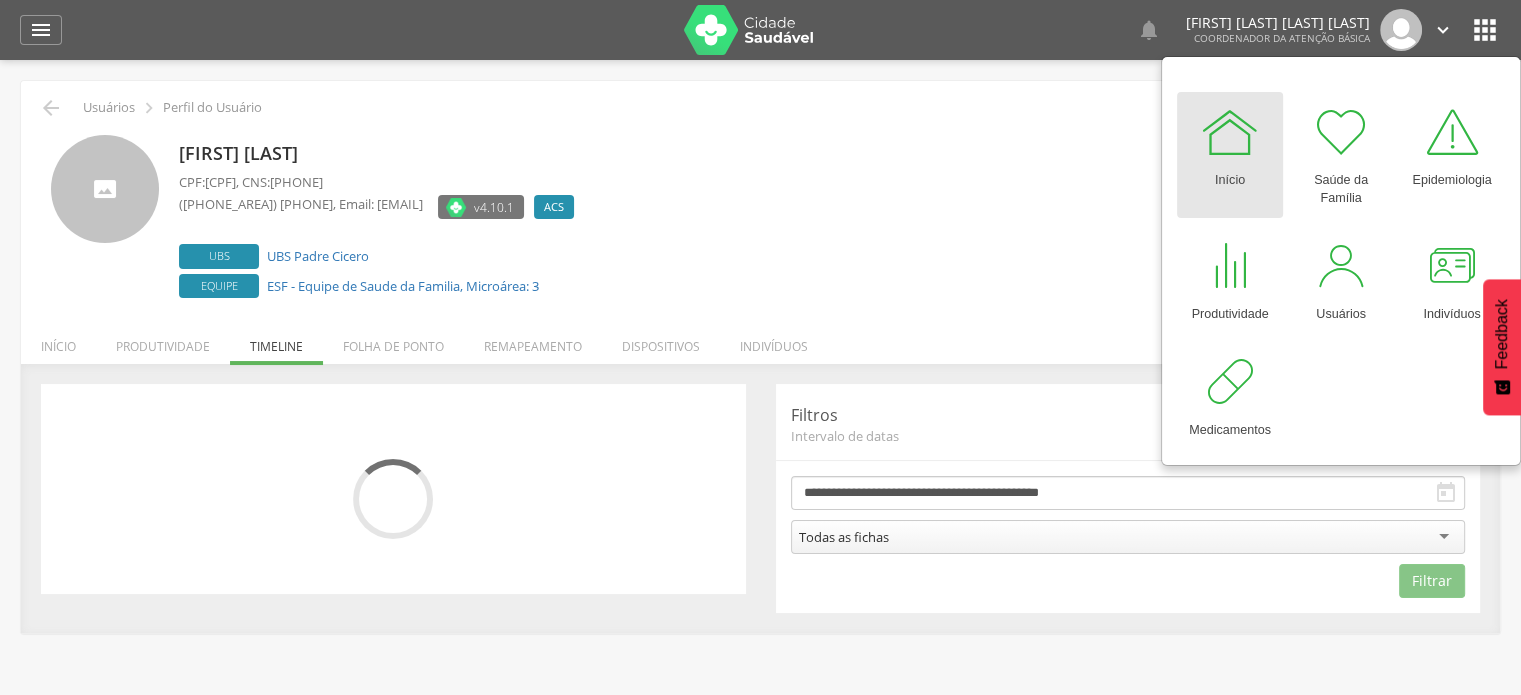 click on "[FIRST] [LAST] [LAST]
CPF:  [CPF] , CNS:  [CARD]
([PHONE_AREA]) [PHONE] , Email: [EMAIL]
v4.10.1
ACS
Desativado
Ubs UBS Padre Cicero Equipe ESF - Equipe de Saude da Familia, Microárea: 3" at bounding box center (796, 219) 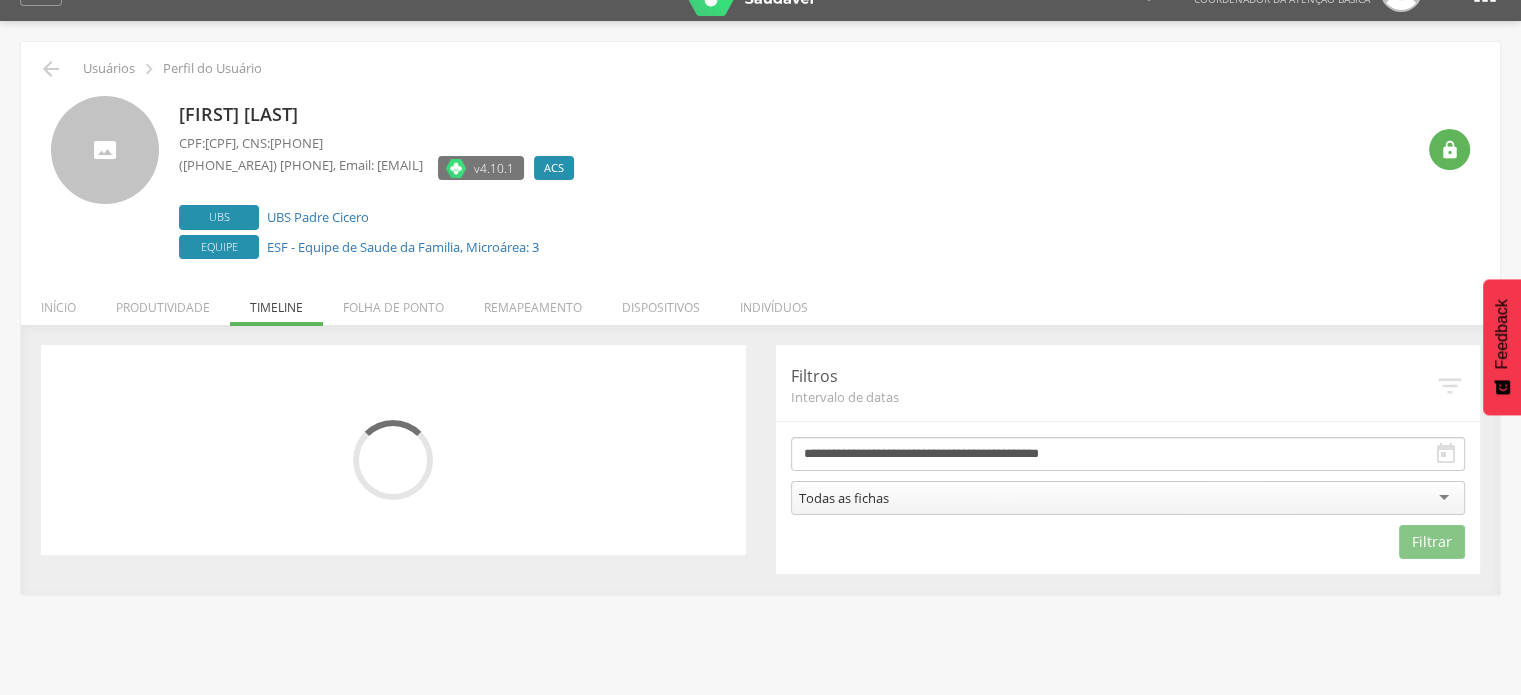scroll, scrollTop: 60, scrollLeft: 0, axis: vertical 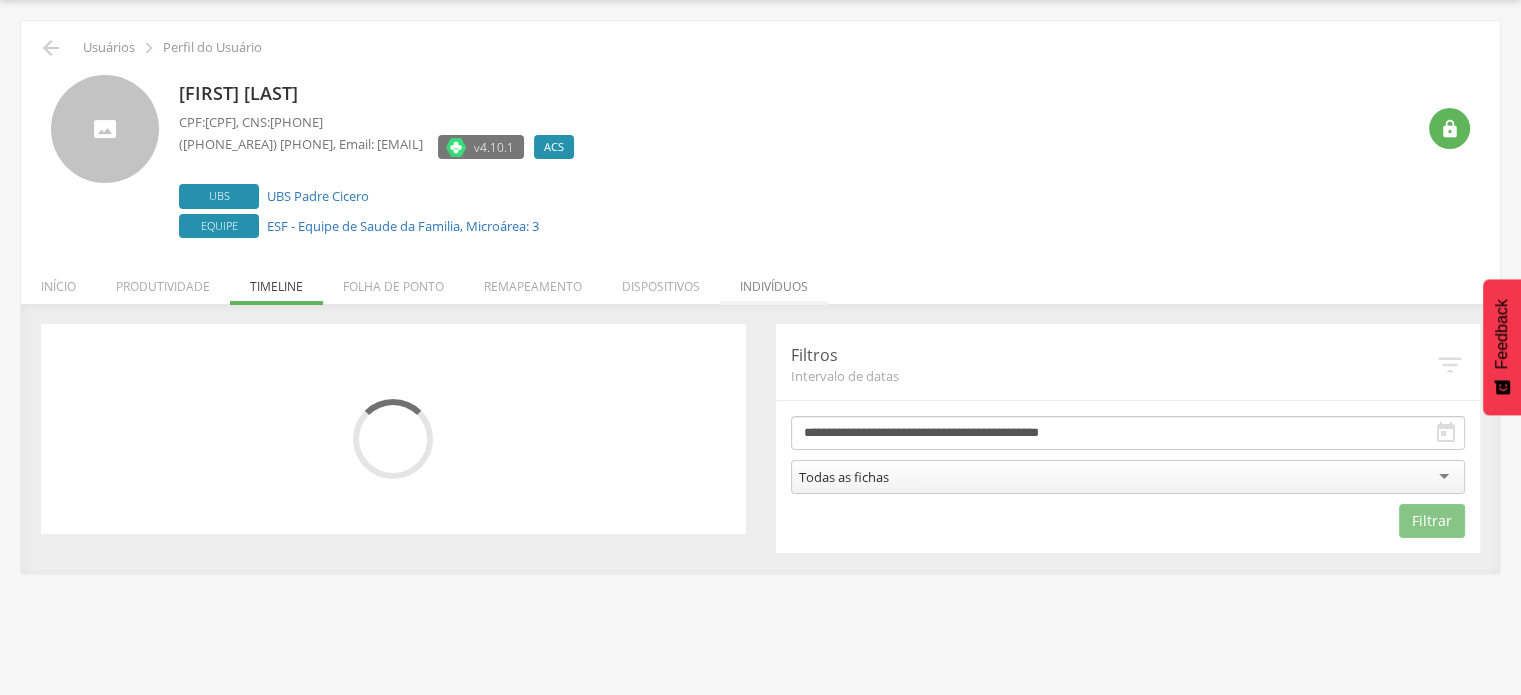 drag, startPoint x: 936, startPoint y: 521, endPoint x: 794, endPoint y: 277, distance: 282.3119 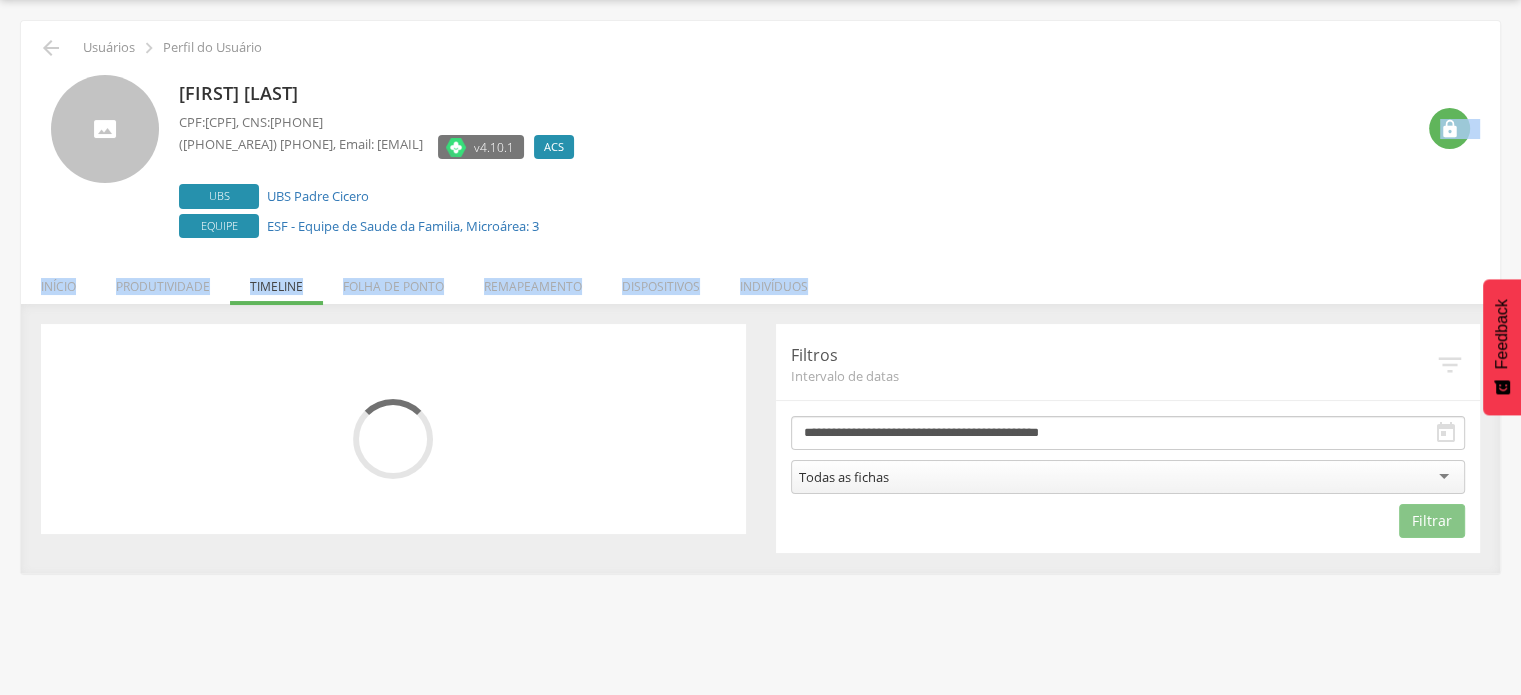 drag, startPoint x: 832, startPoint y: 244, endPoint x: 824, endPoint y: 224, distance: 21.540659 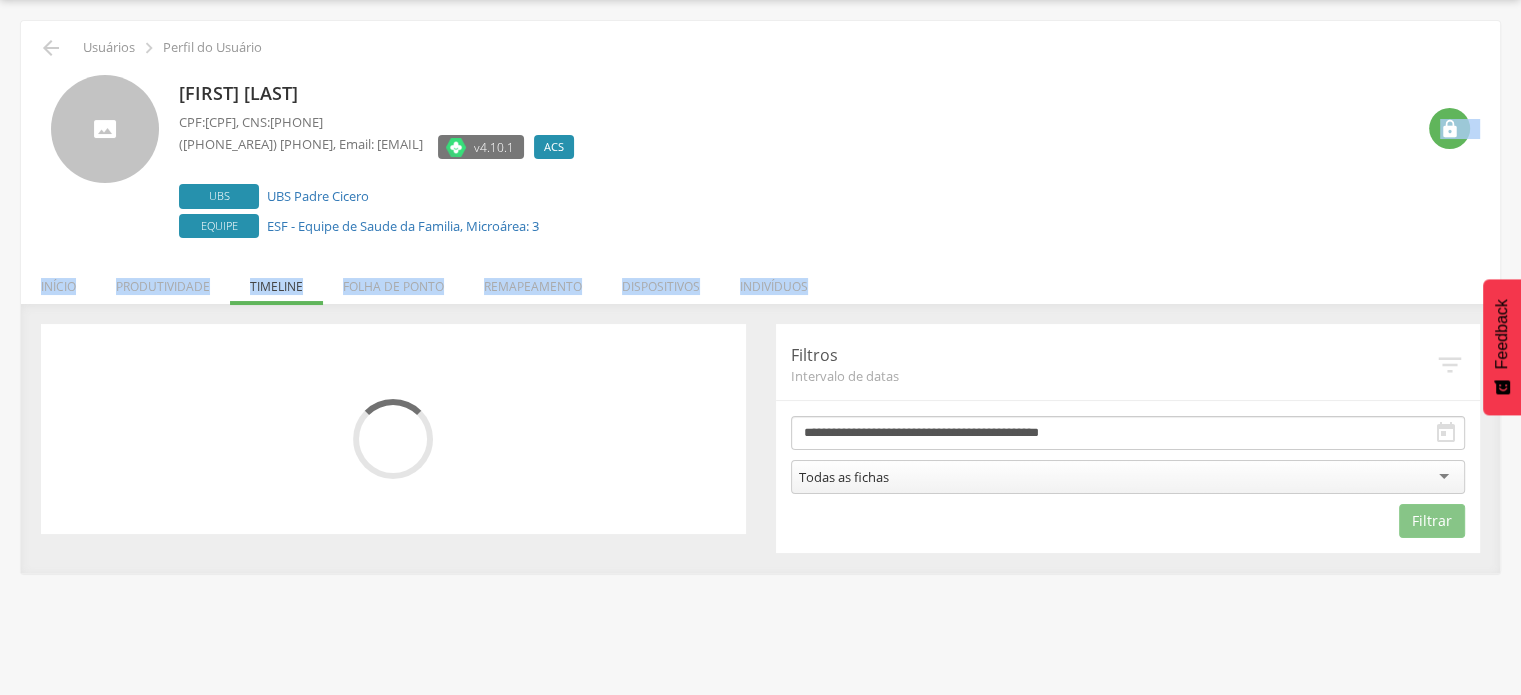 click on "[NAME]
[SSN] , CNS:  [CREDIT_CARD]
([AREA_CODE]) [PHONE] , Email: [EMAIL]
v4.10.1
ACS
Desativado

Início
Produtividade
Timeline
Folha de ponto
Remapeamento
Gerenciar acesso
Quarteirões
Ruas
Tubitos
Dispositivos
UBS
Regulação
Indivíduos
 2" at bounding box center [760, 297] 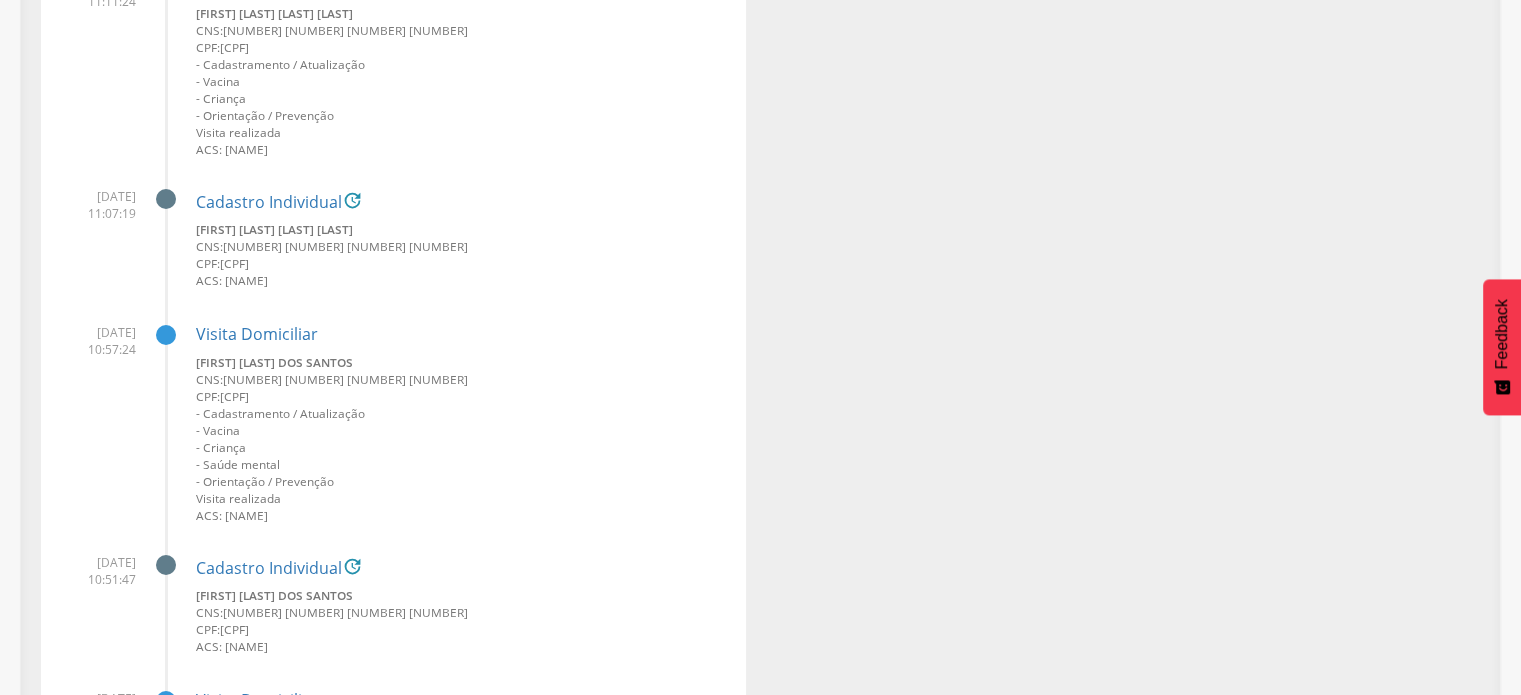 scroll, scrollTop: 7460, scrollLeft: 0, axis: vertical 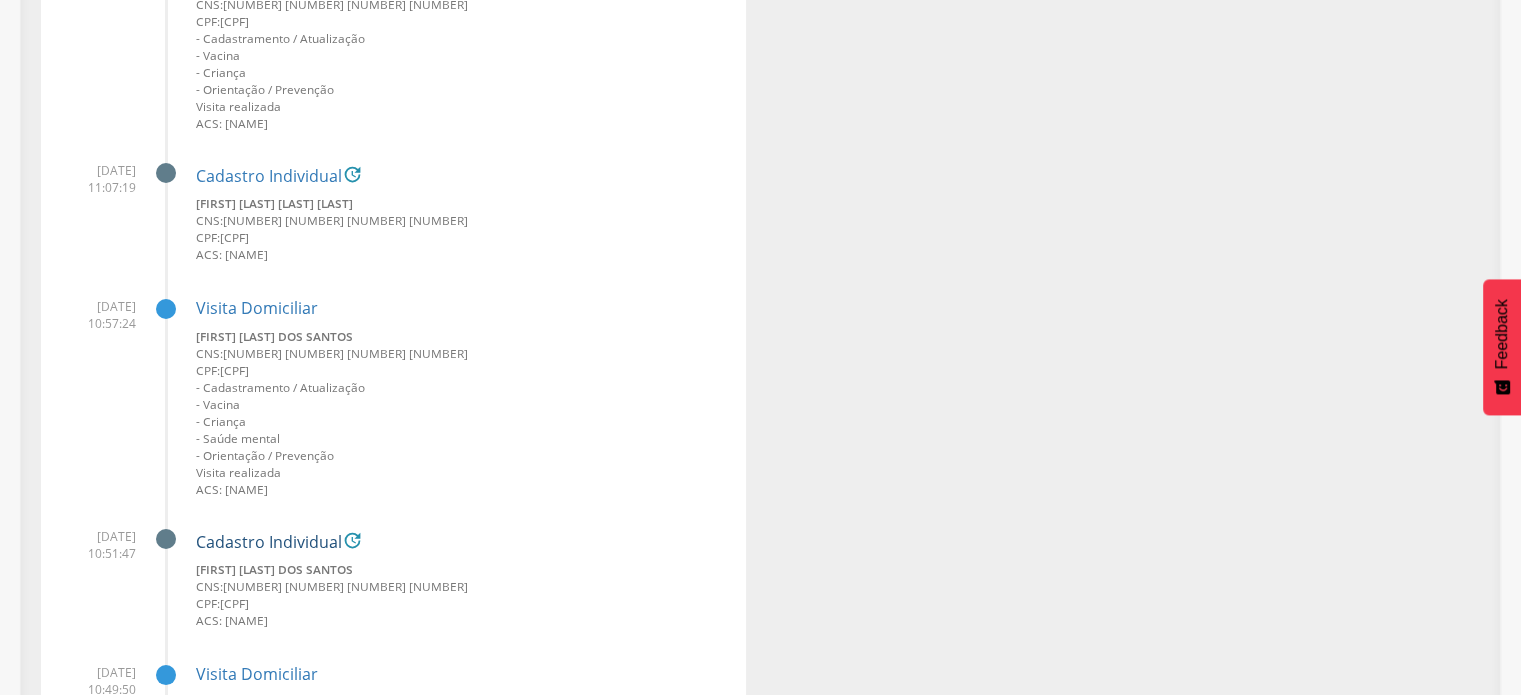click on "Cadastro Individual" at bounding box center [269, 543] 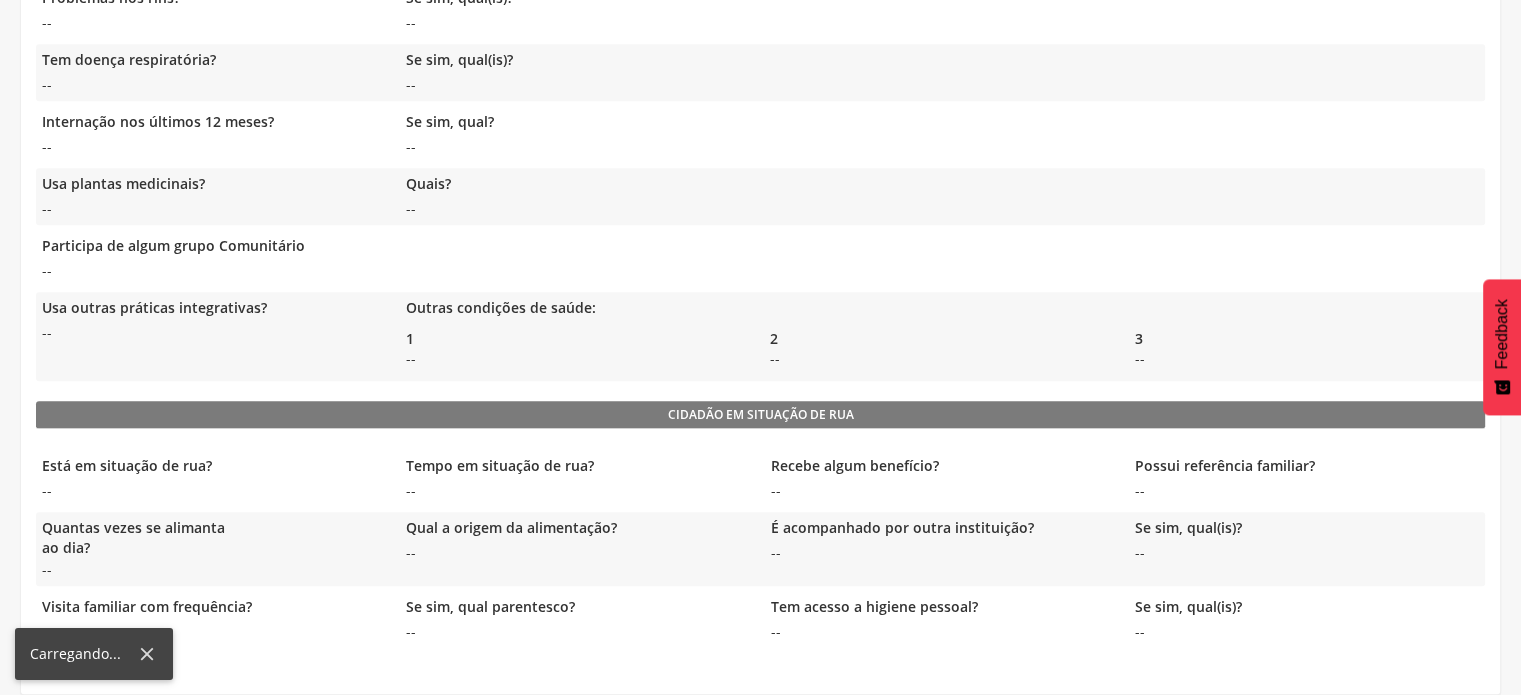 click on "[BRAND] [BRAND]?
--" at bounding box center [759, 10] 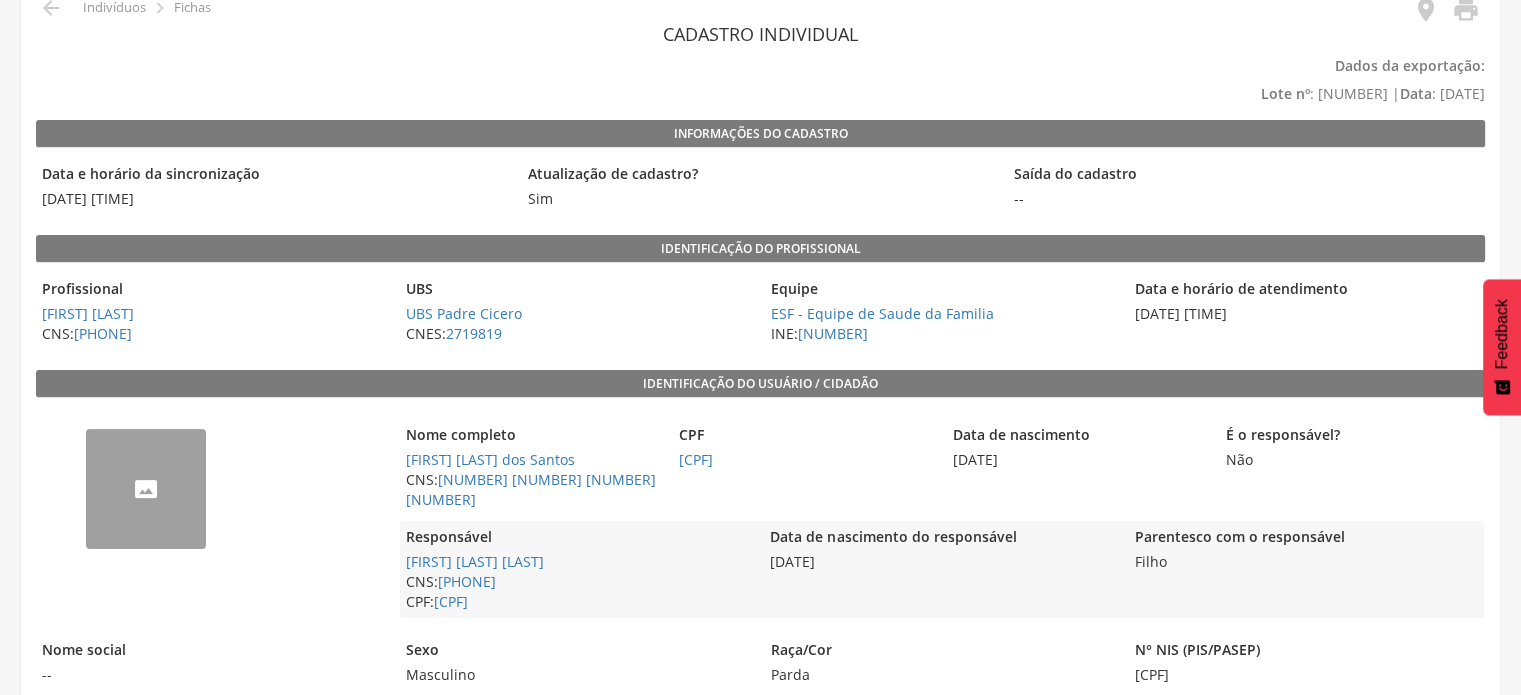 scroll, scrollTop: 0, scrollLeft: 0, axis: both 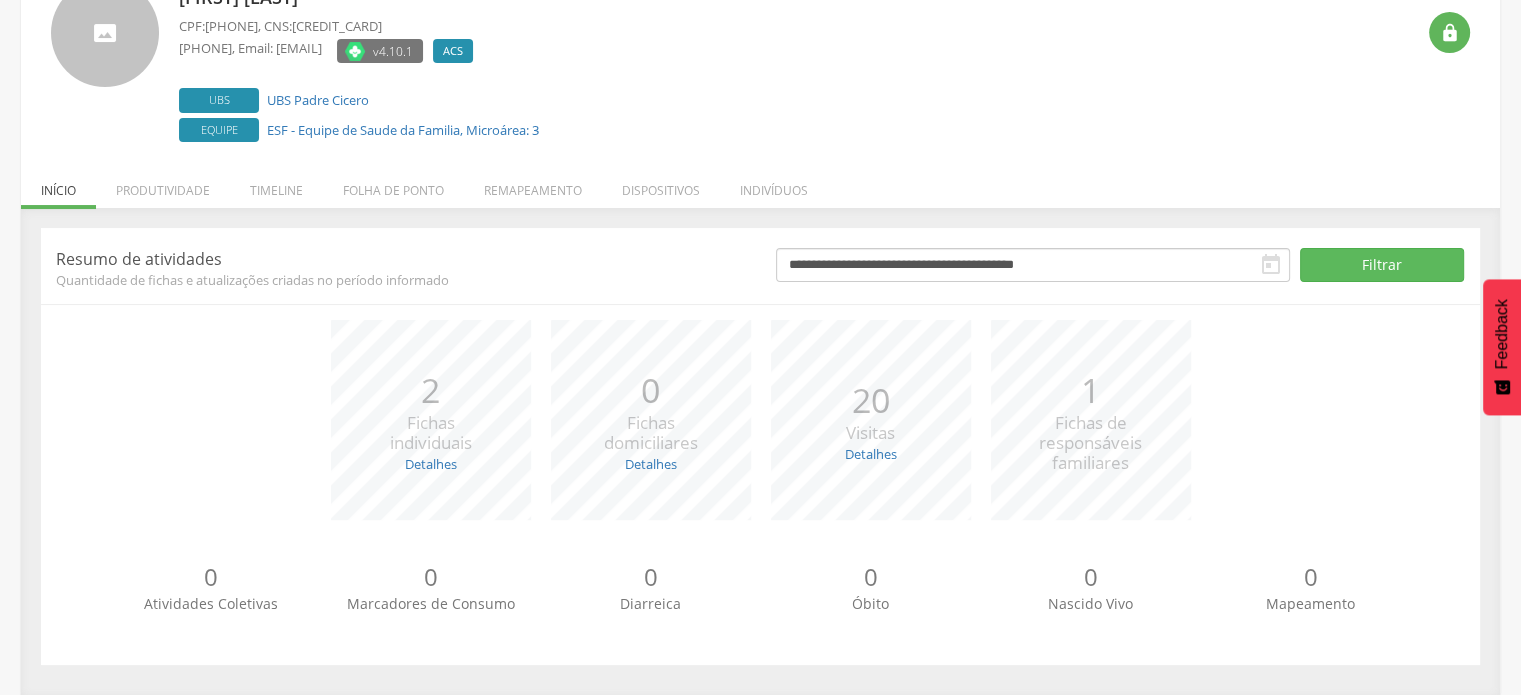 click at bounding box center (105, 33) 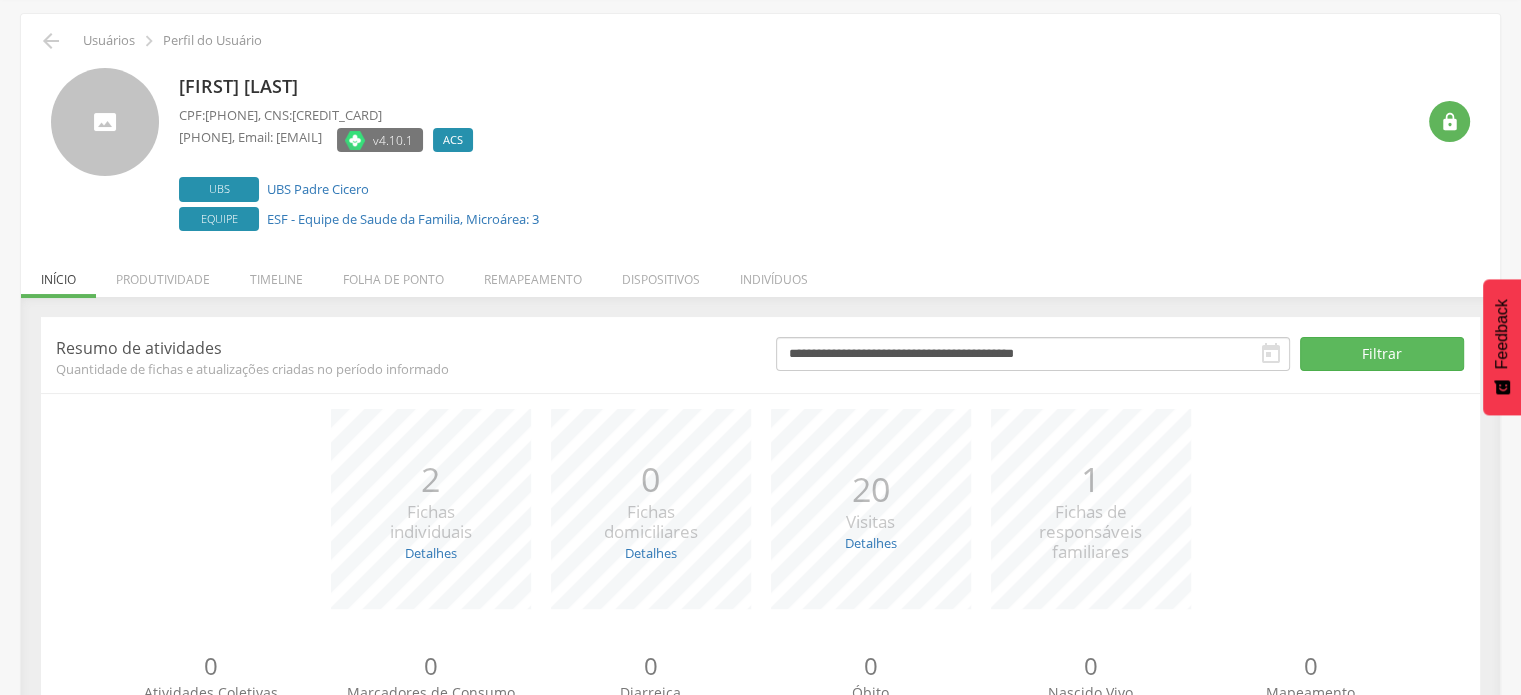 scroll, scrollTop: 0, scrollLeft: 0, axis: both 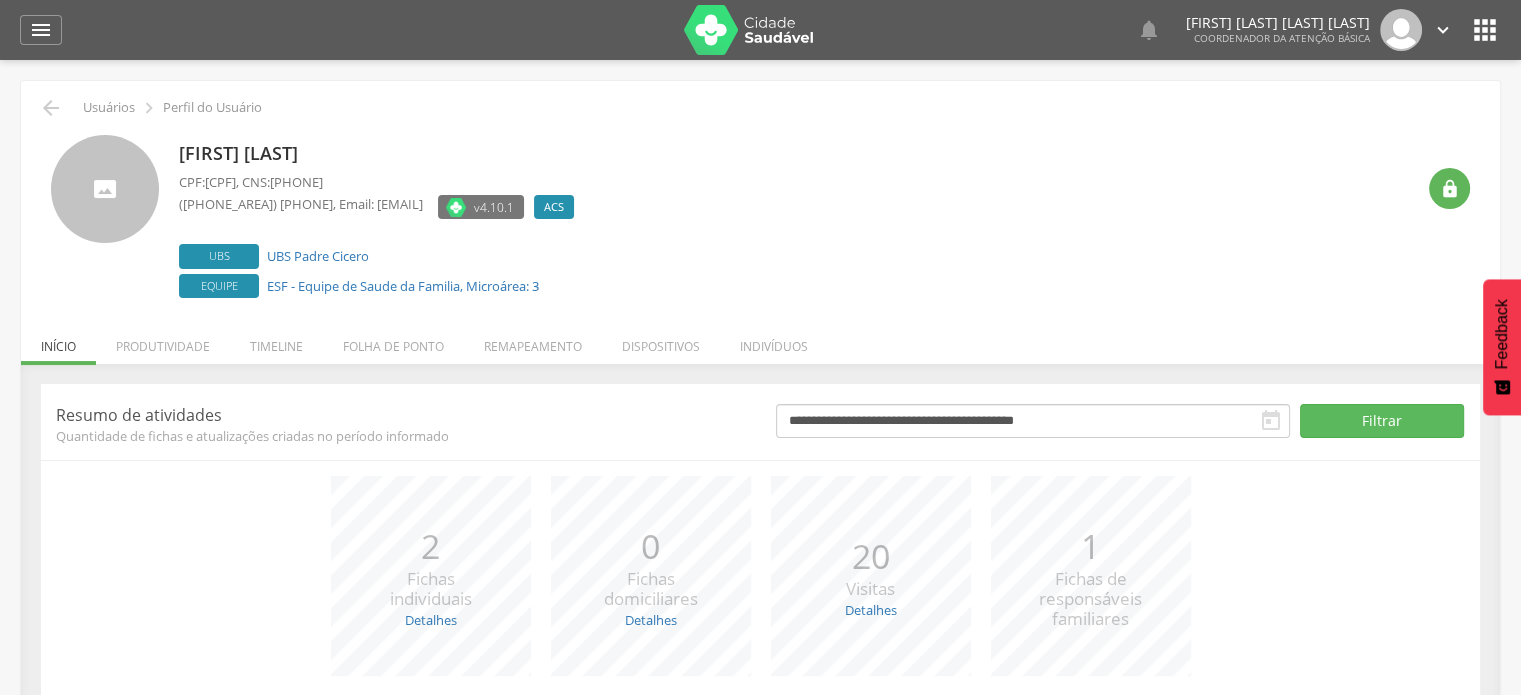 drag, startPoint x: 450, startPoint y: 141, endPoint x: 329, endPoint y: 27, distance: 166.24379 